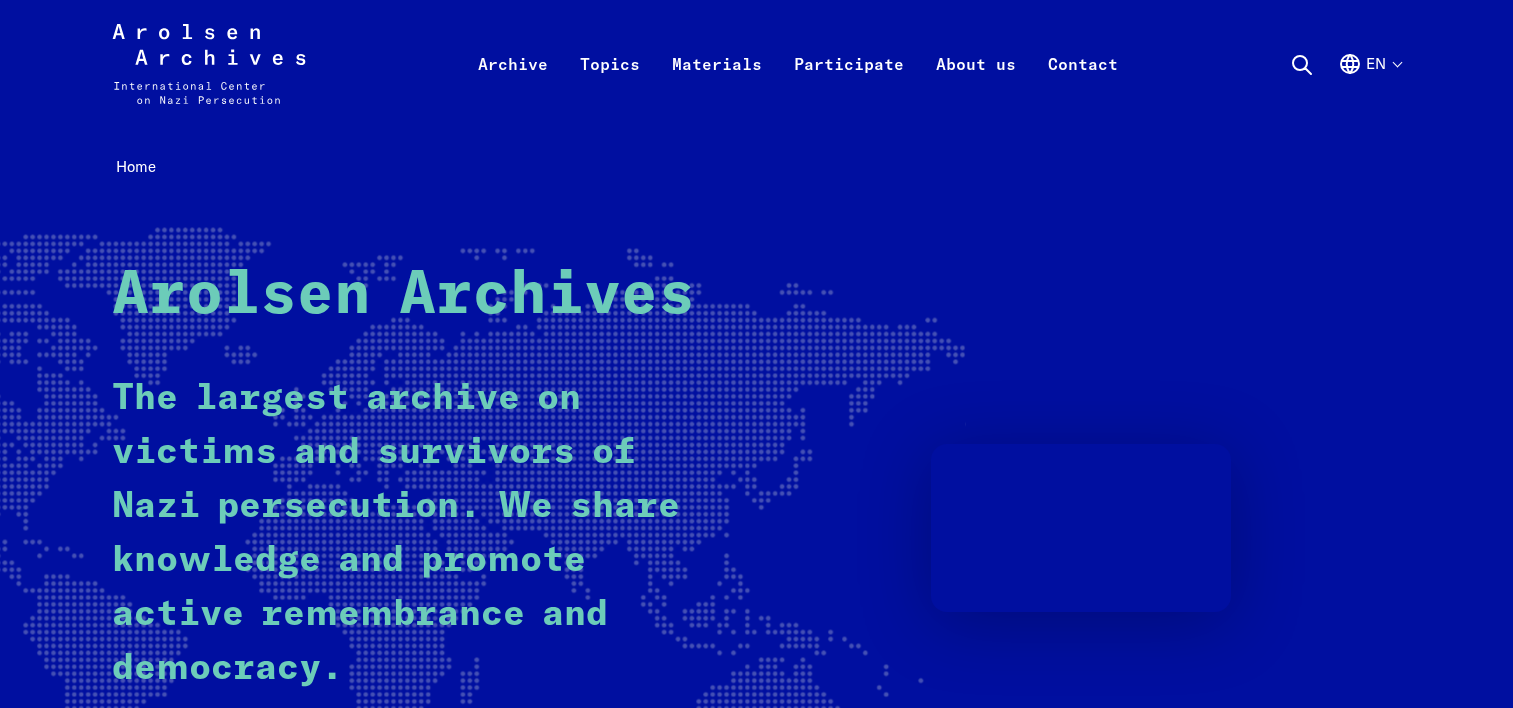scroll, scrollTop: 0, scrollLeft: 0, axis: both 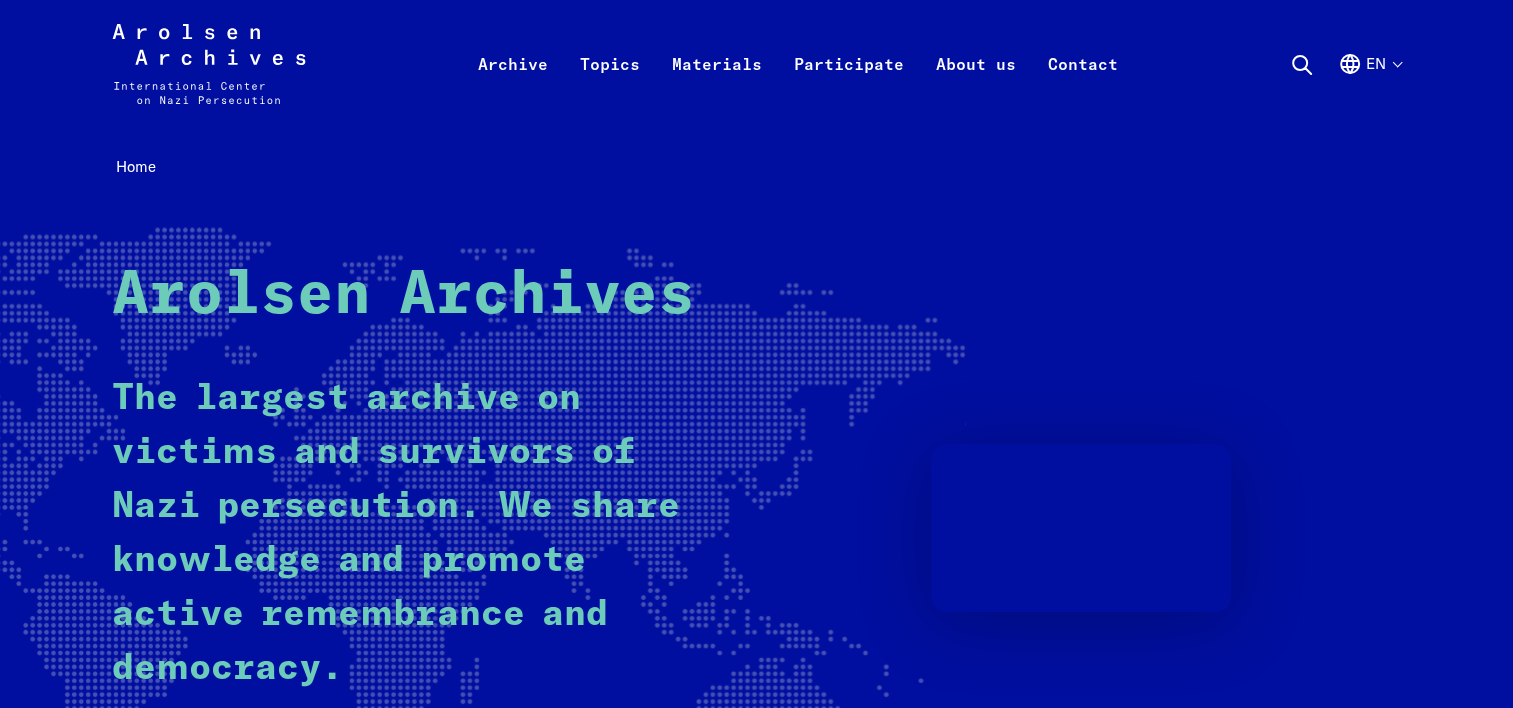 drag, startPoint x: 0, startPoint y: 0, endPoint x: 825, endPoint y: 302, distance: 878.53796 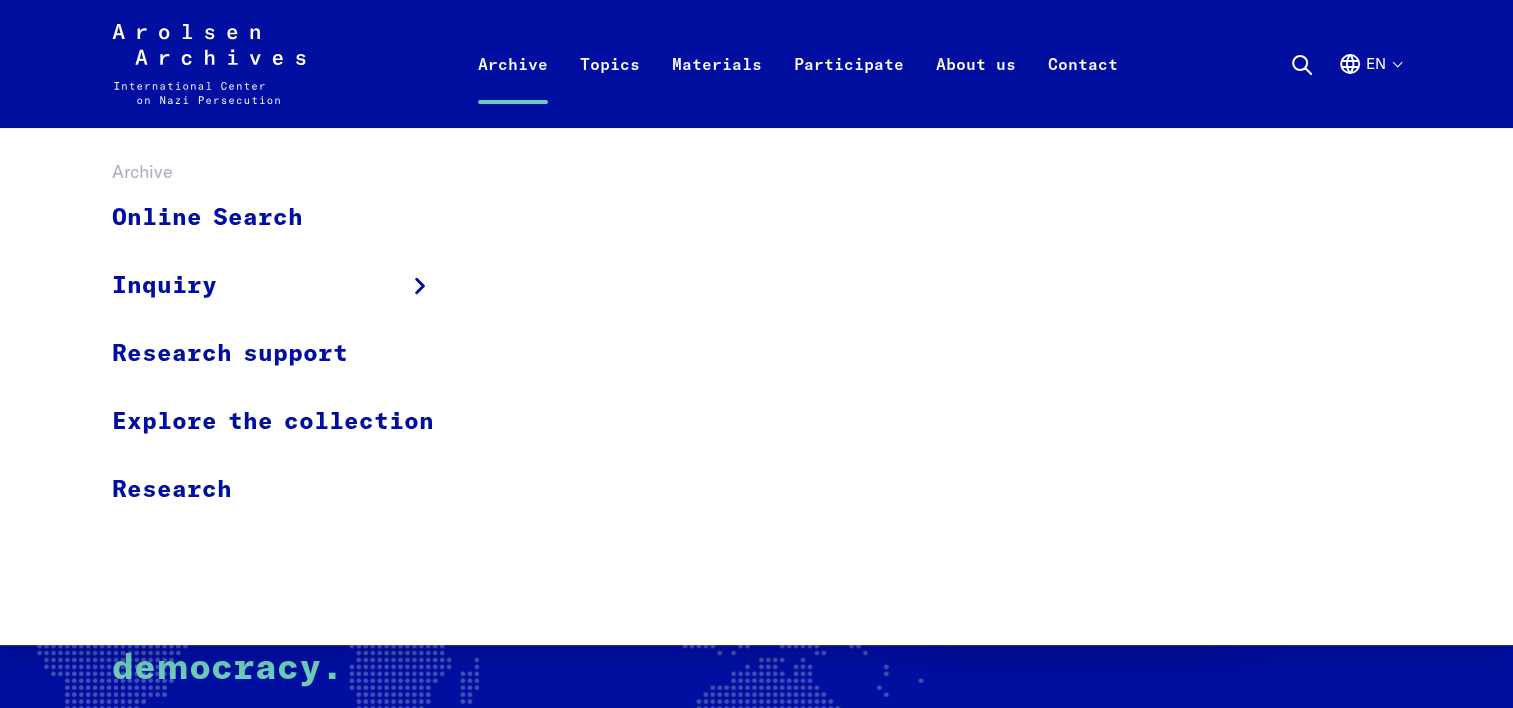 click on "Archive" at bounding box center (513, 88) 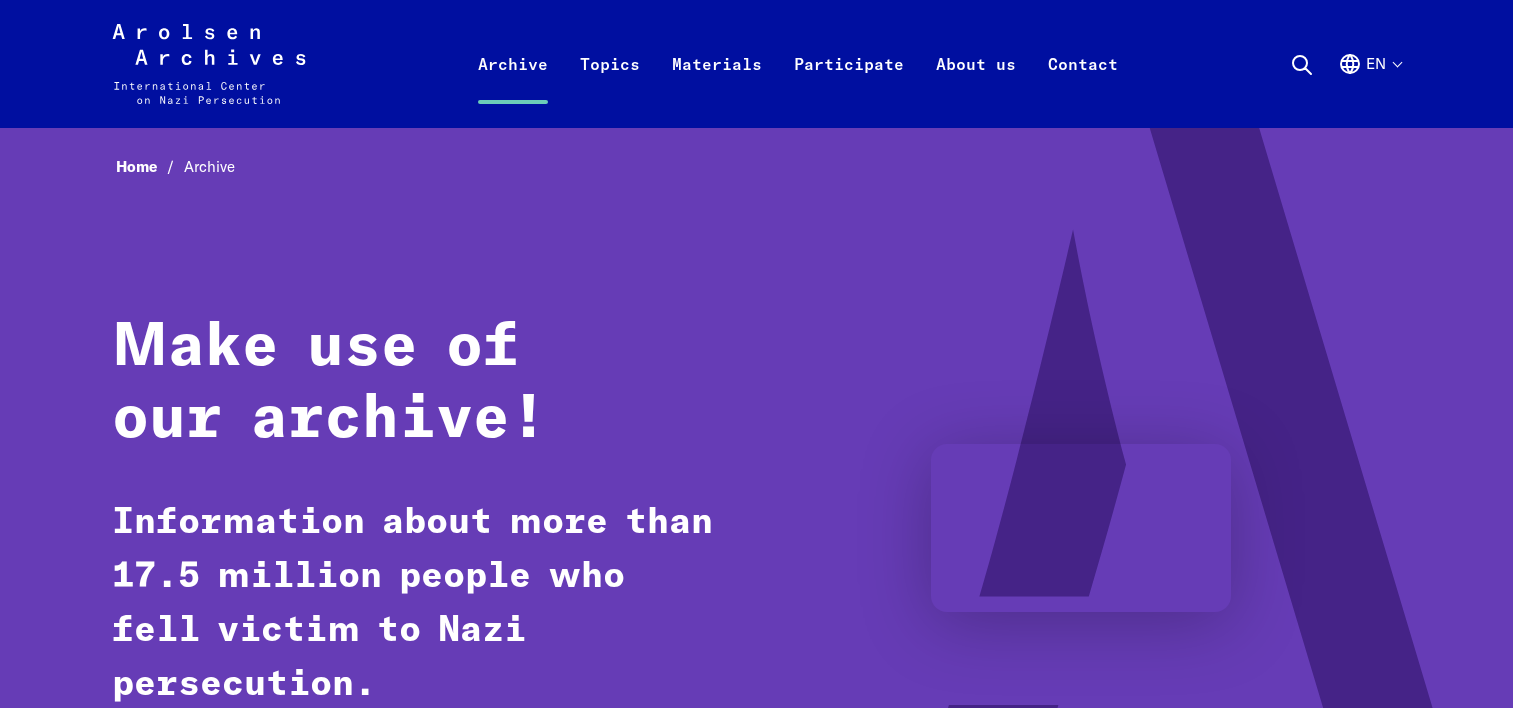 scroll, scrollTop: 0, scrollLeft: 0, axis: both 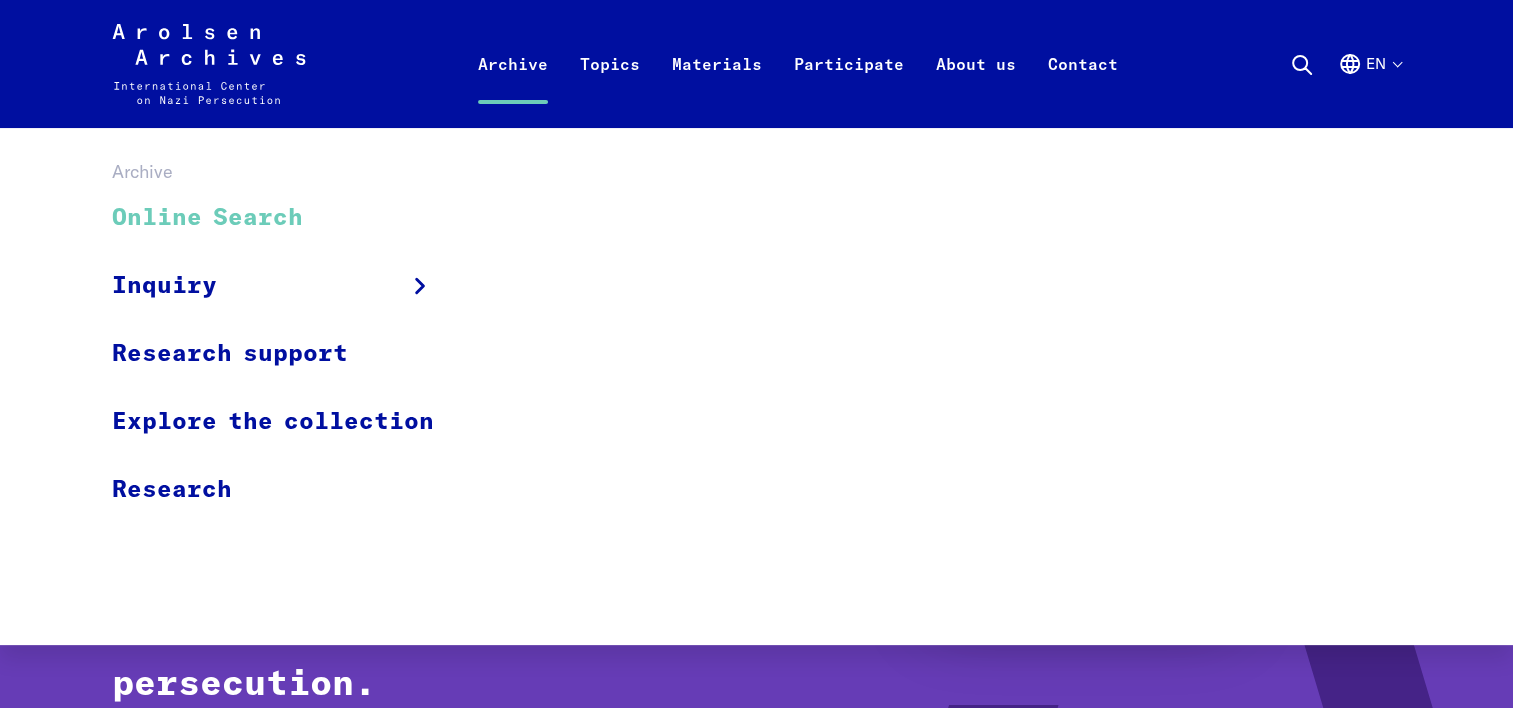 click on "Online Search" at bounding box center (286, 218) 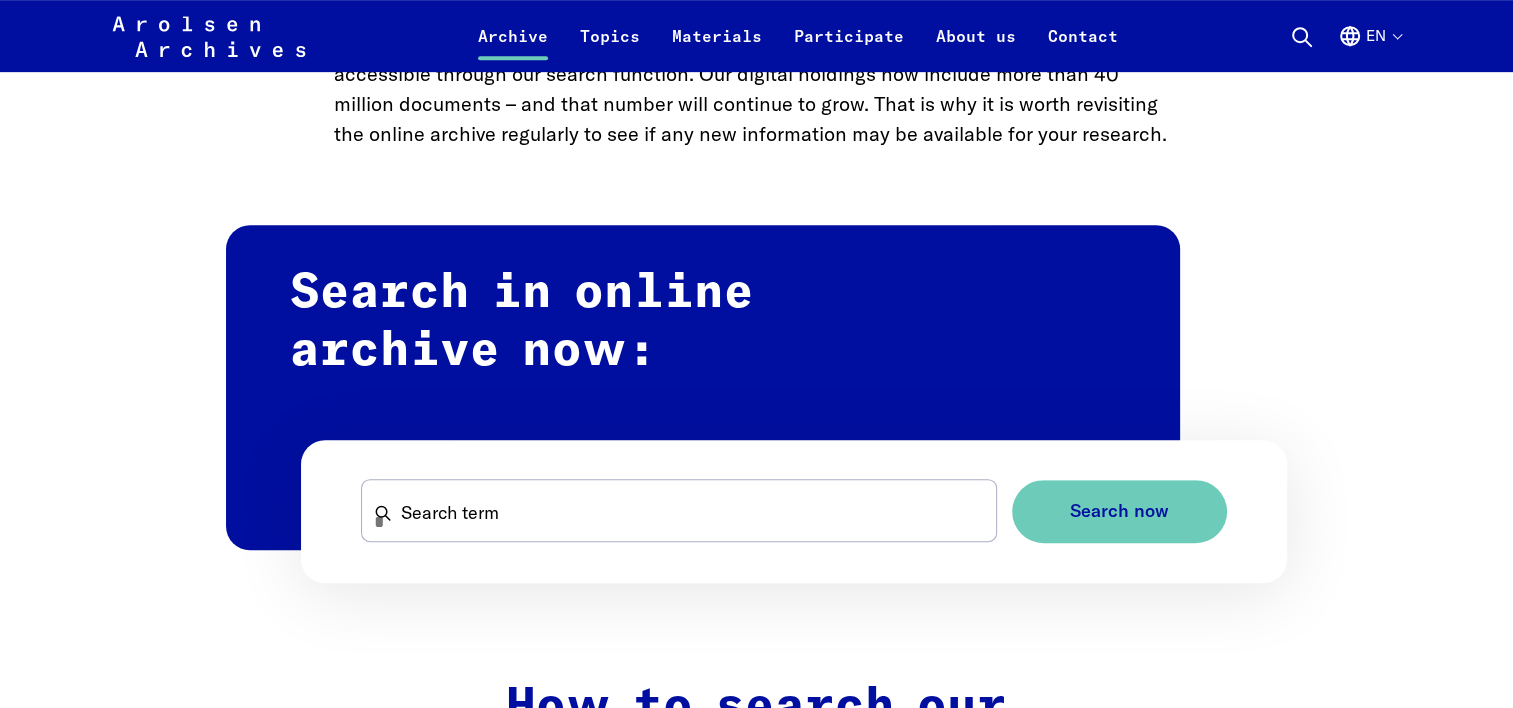 scroll, scrollTop: 1040, scrollLeft: 0, axis: vertical 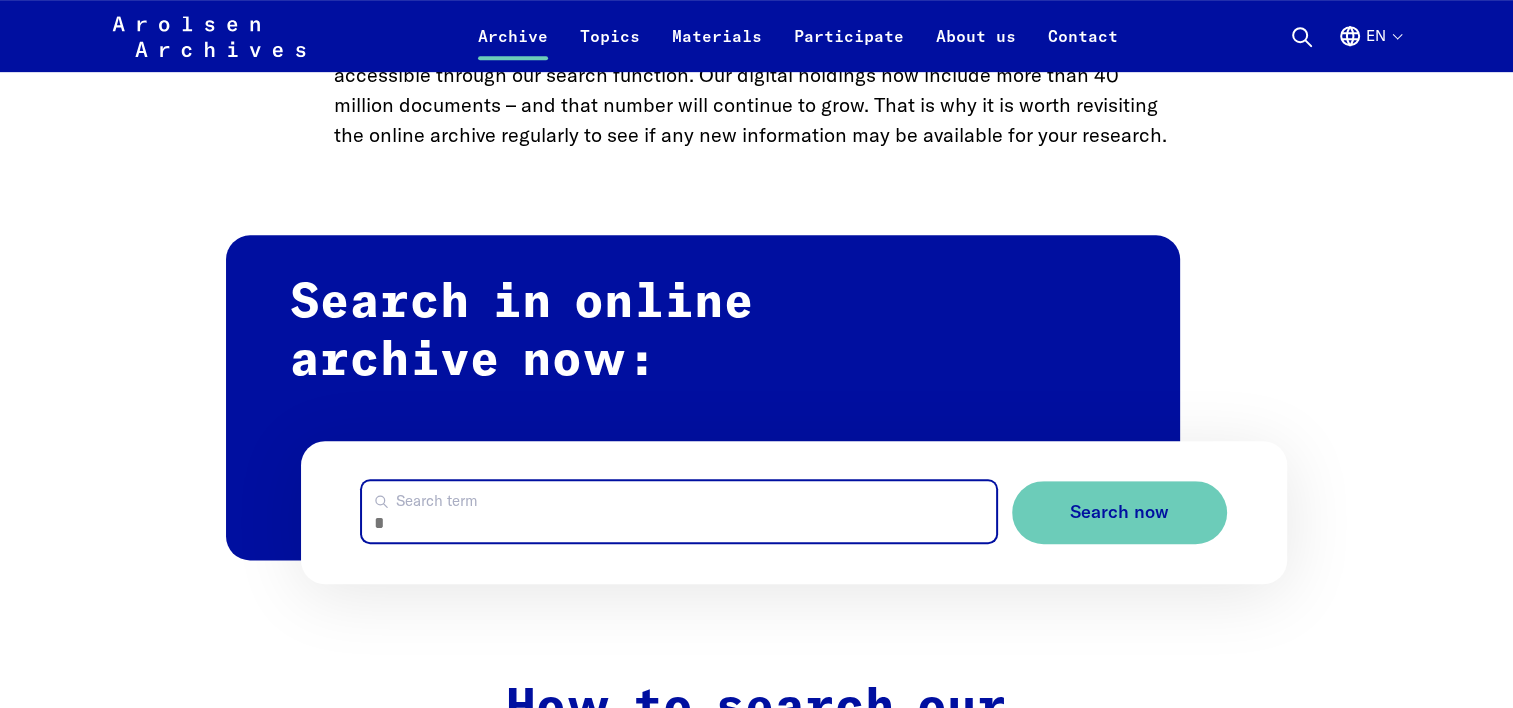 click on "Search term" at bounding box center (679, 511) 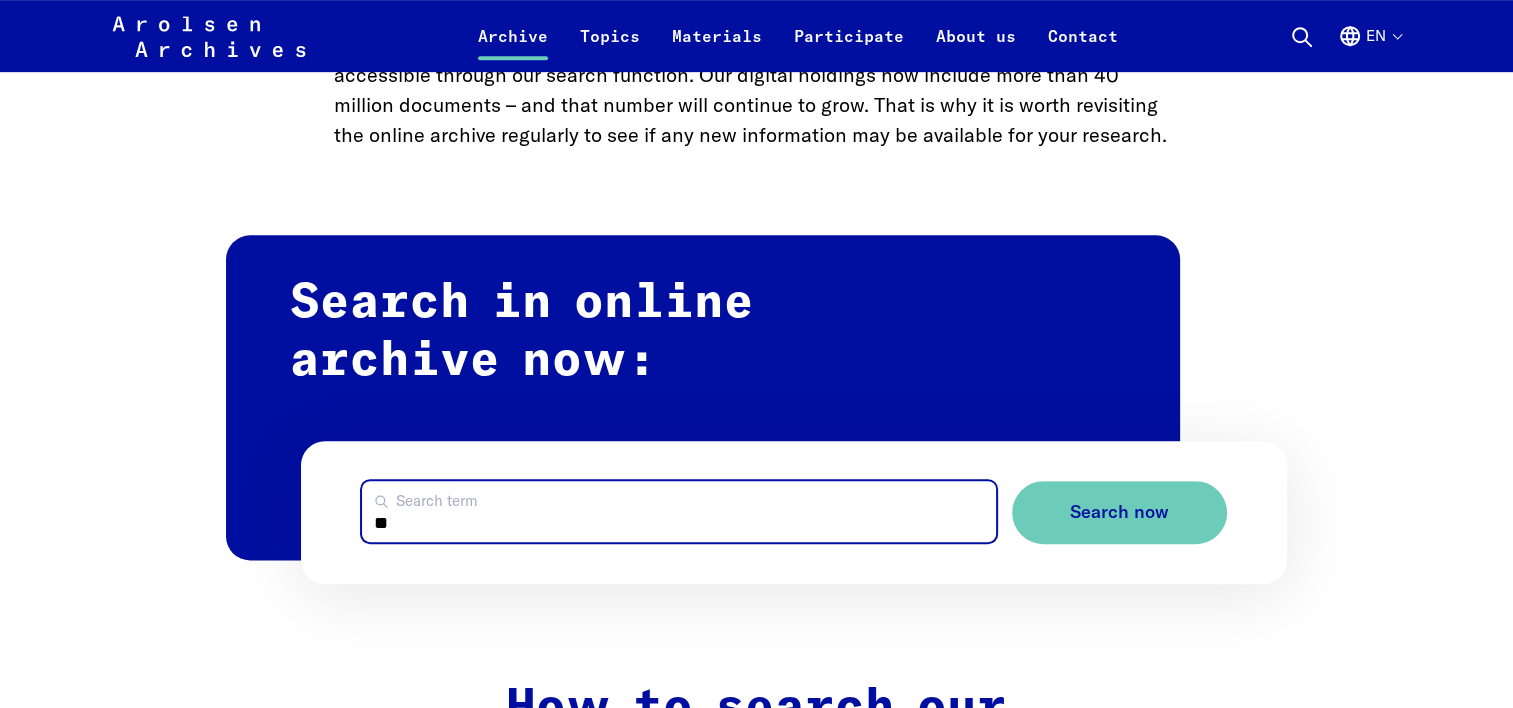 type on "*" 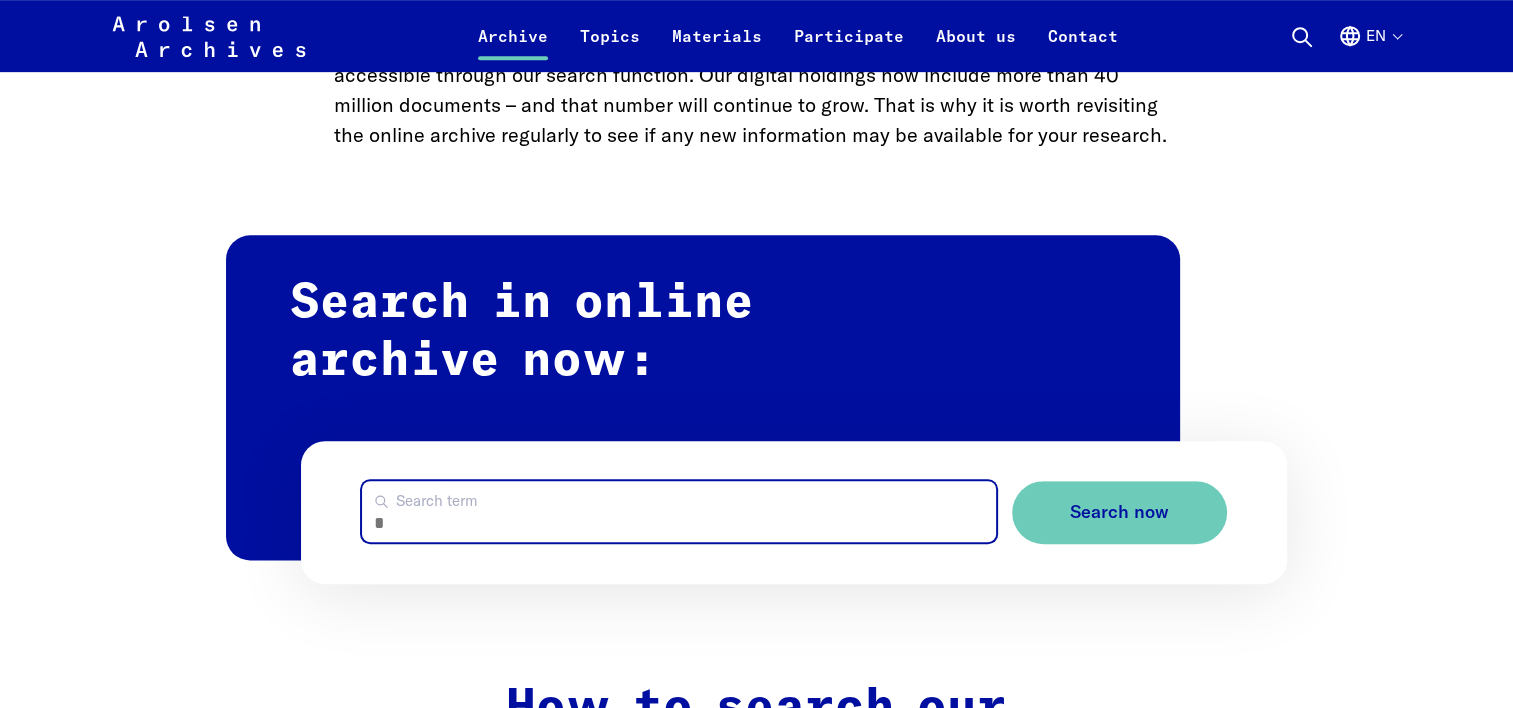 type on "*" 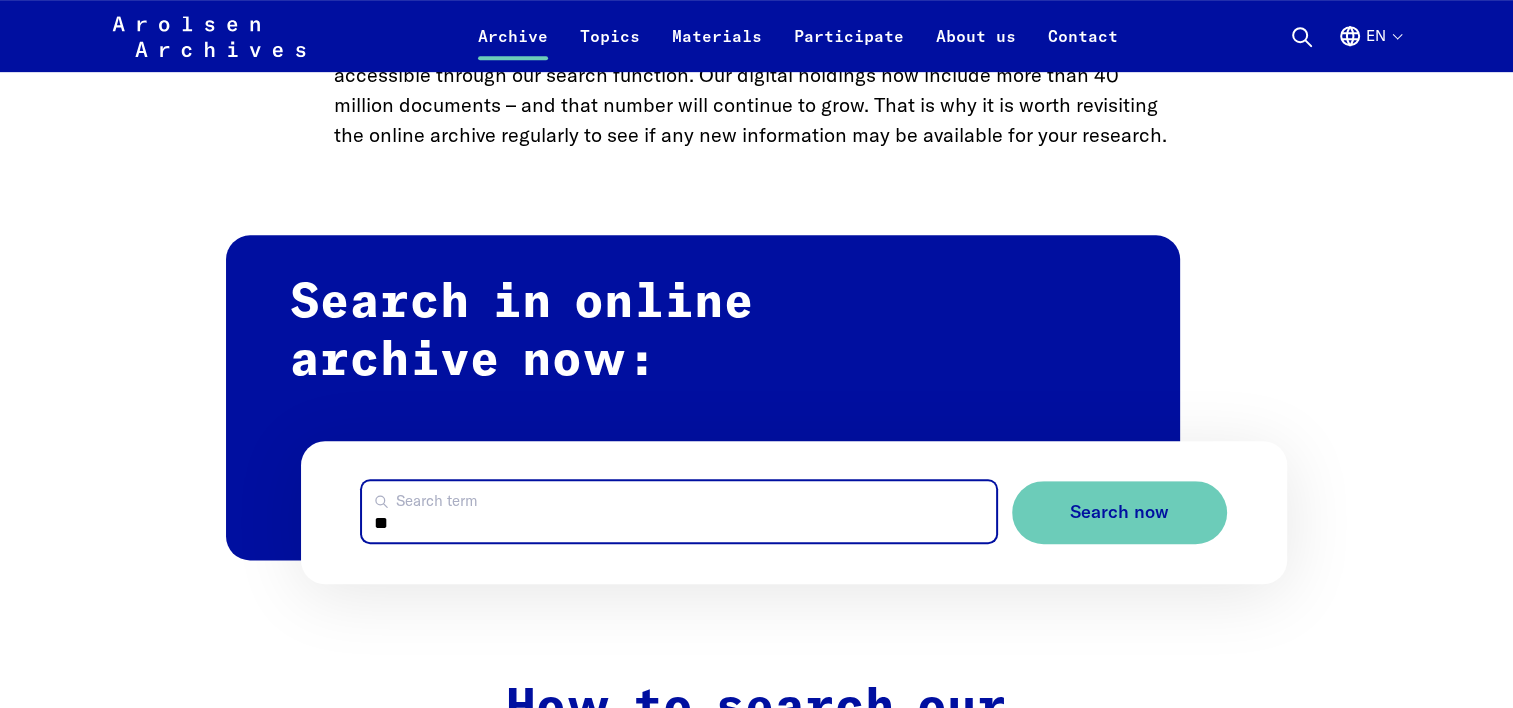 type on "*" 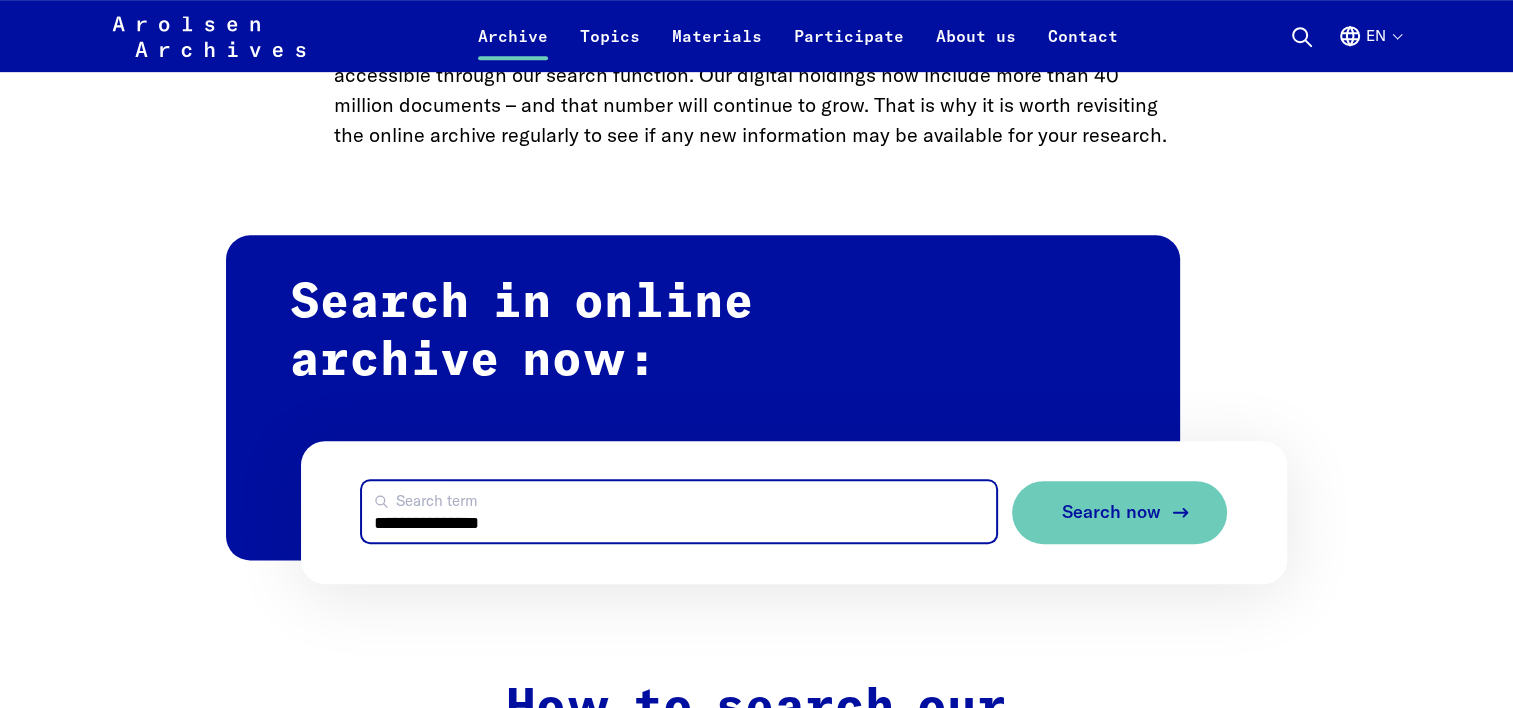 type on "**********" 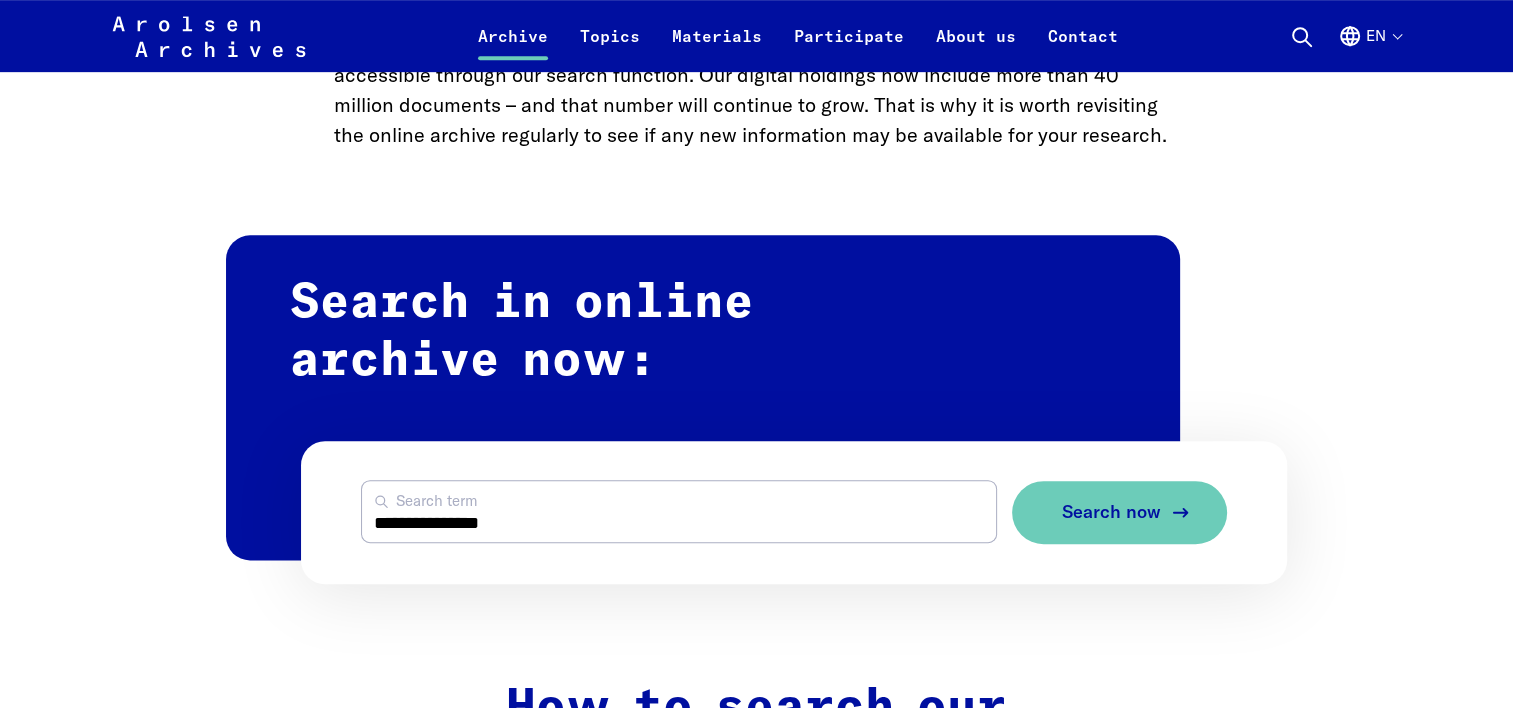 click on "Search now" at bounding box center (1119, 512) 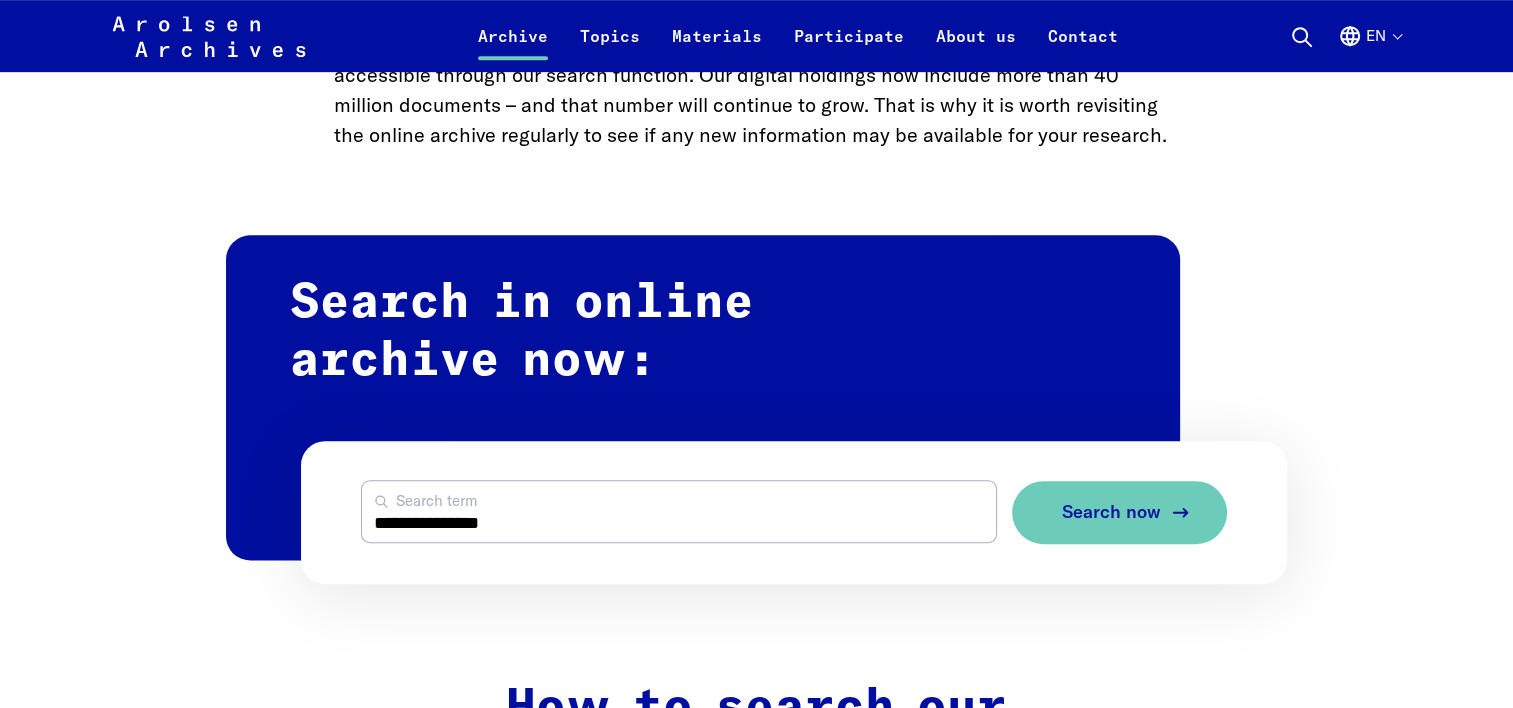 type 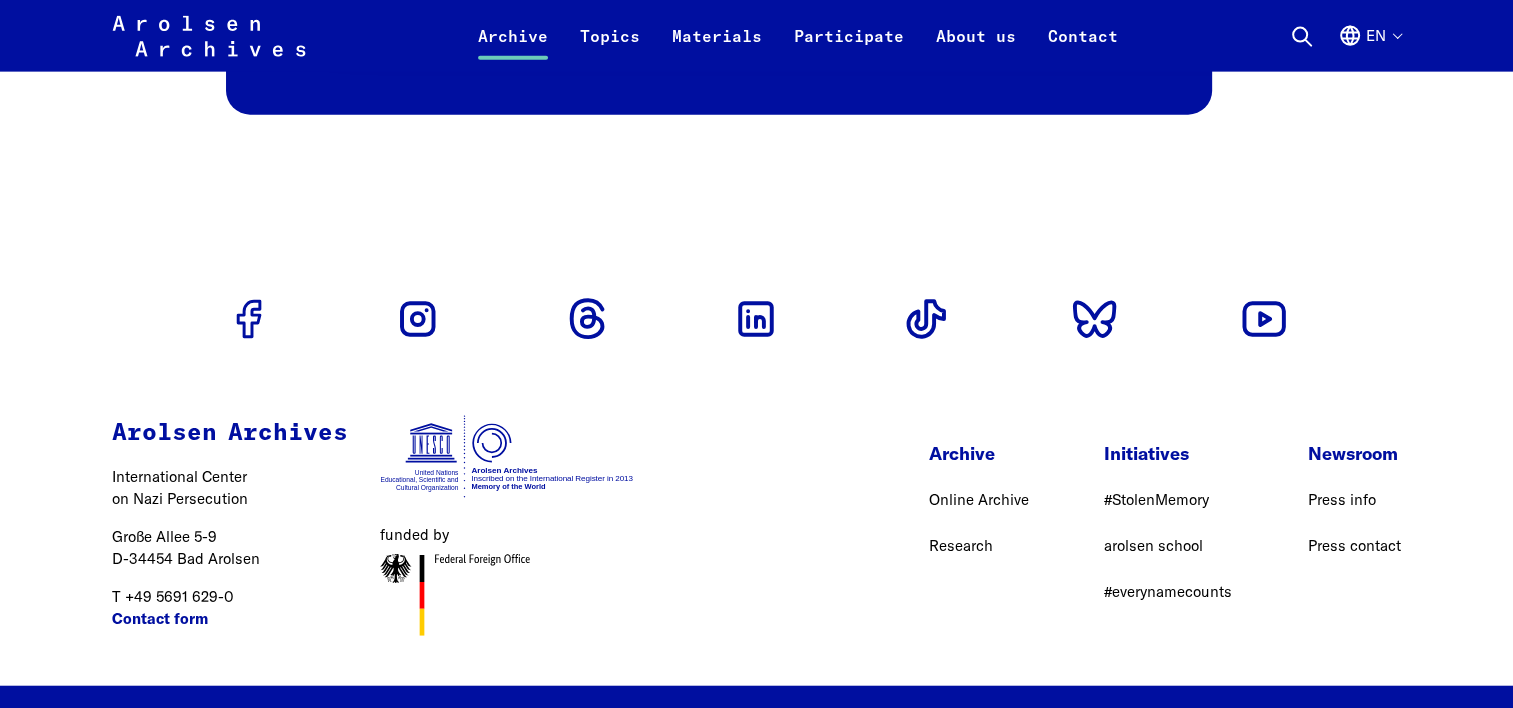 scroll, scrollTop: 4680, scrollLeft: 0, axis: vertical 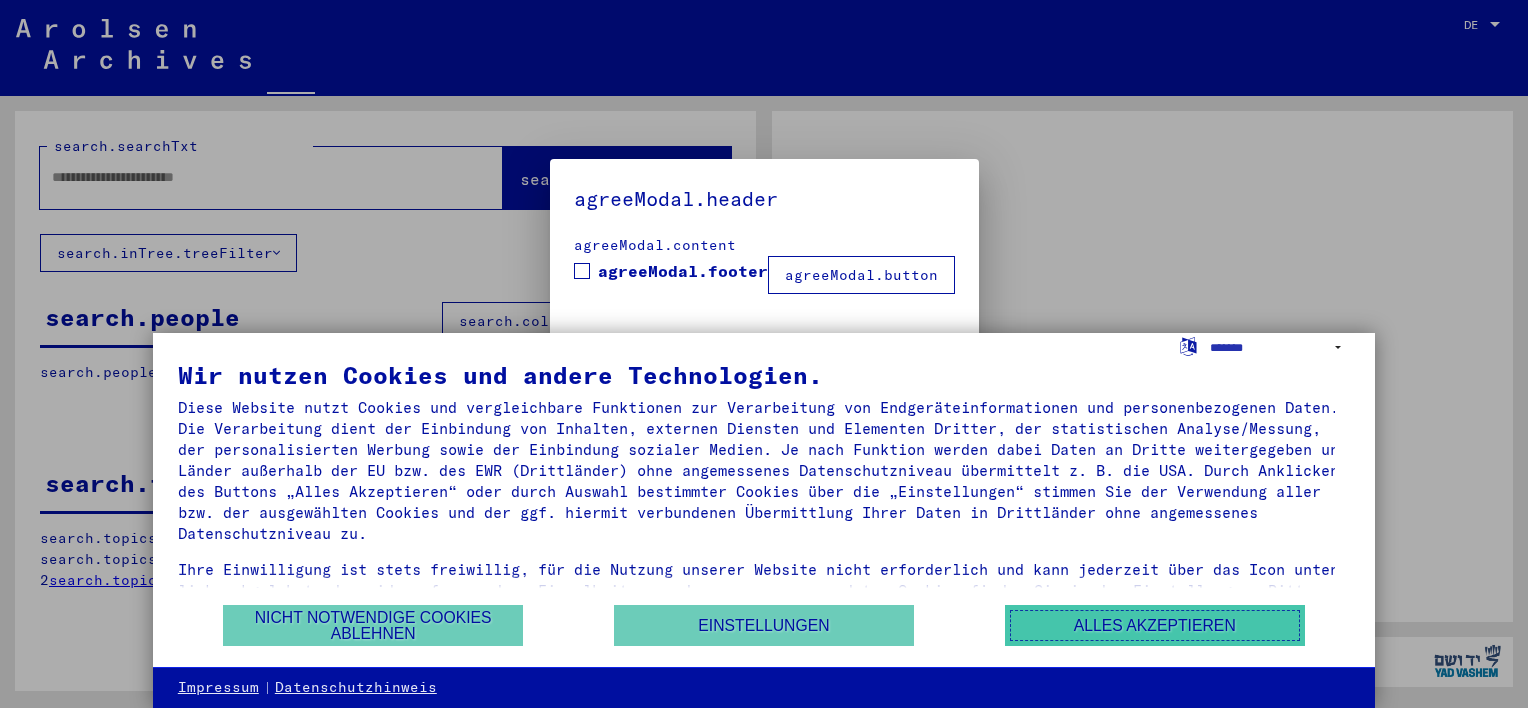 click on "Alles akzeptieren" at bounding box center [1155, 625] 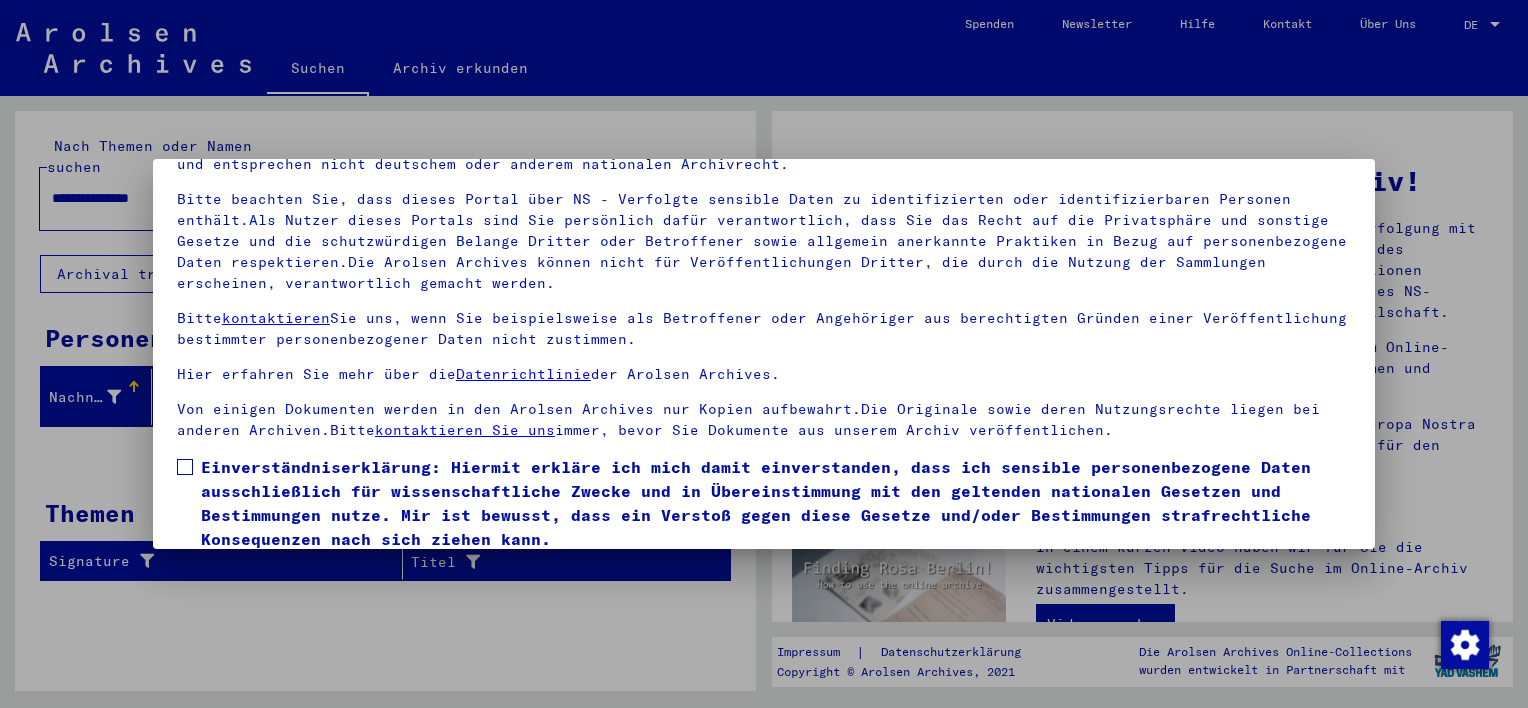 scroll, scrollTop: 170, scrollLeft: 0, axis: vertical 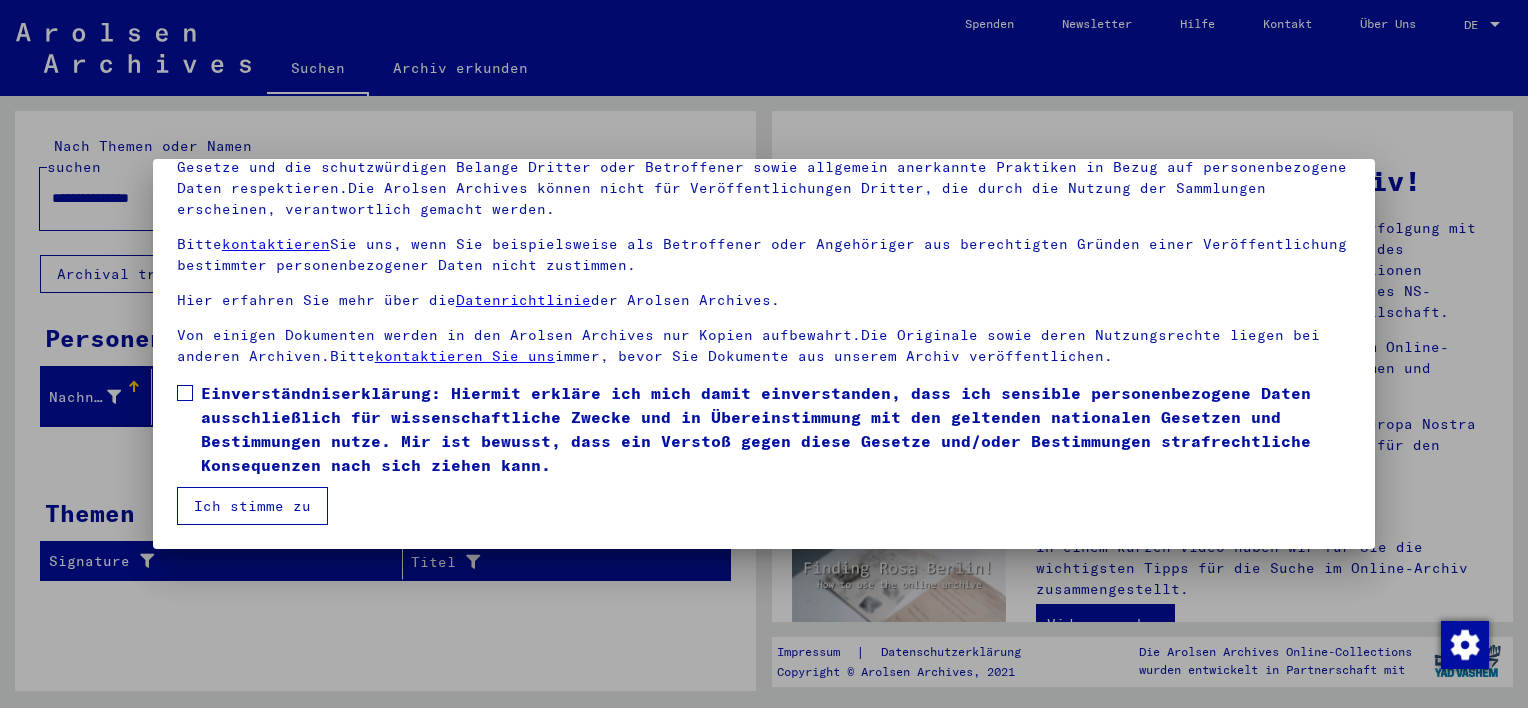 click at bounding box center (185, 393) 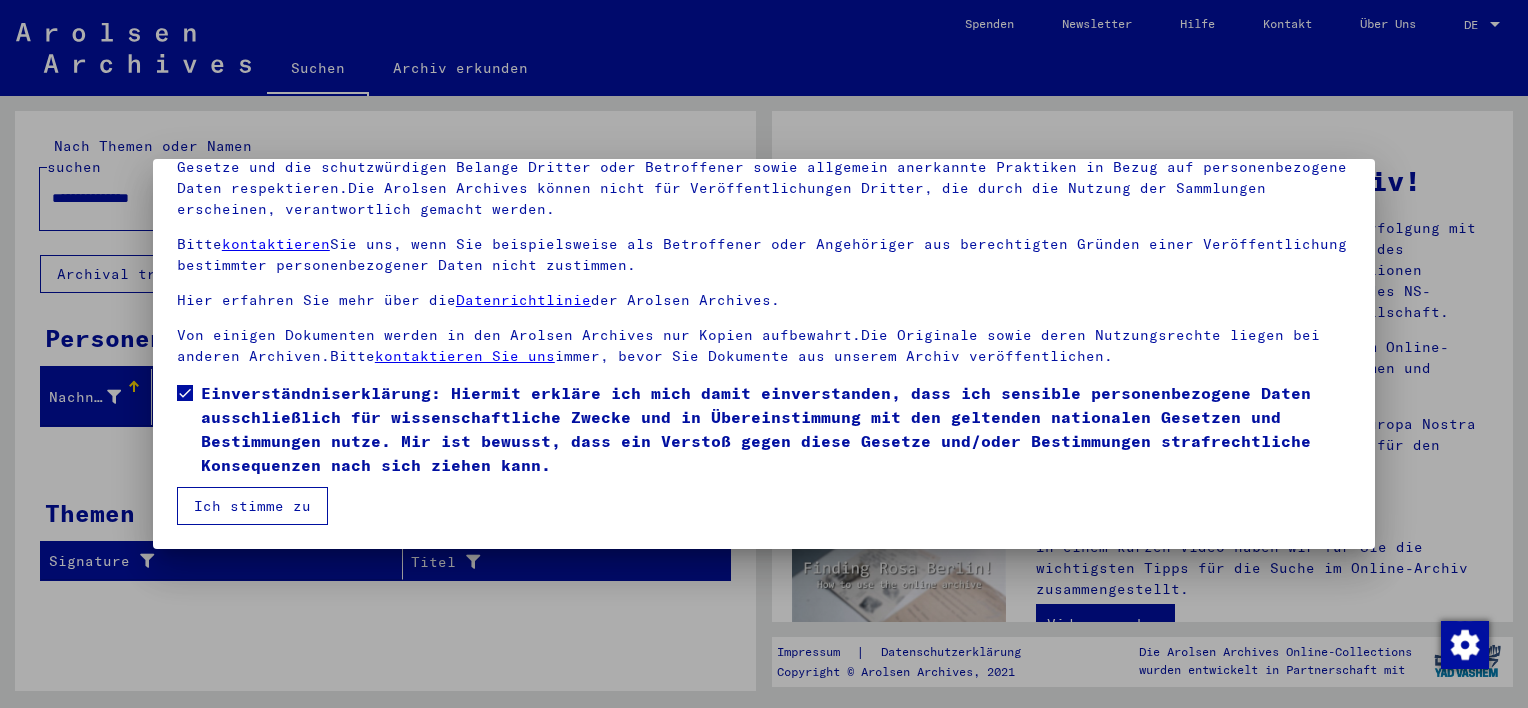 click on "Ich stimme zu" at bounding box center (252, 506) 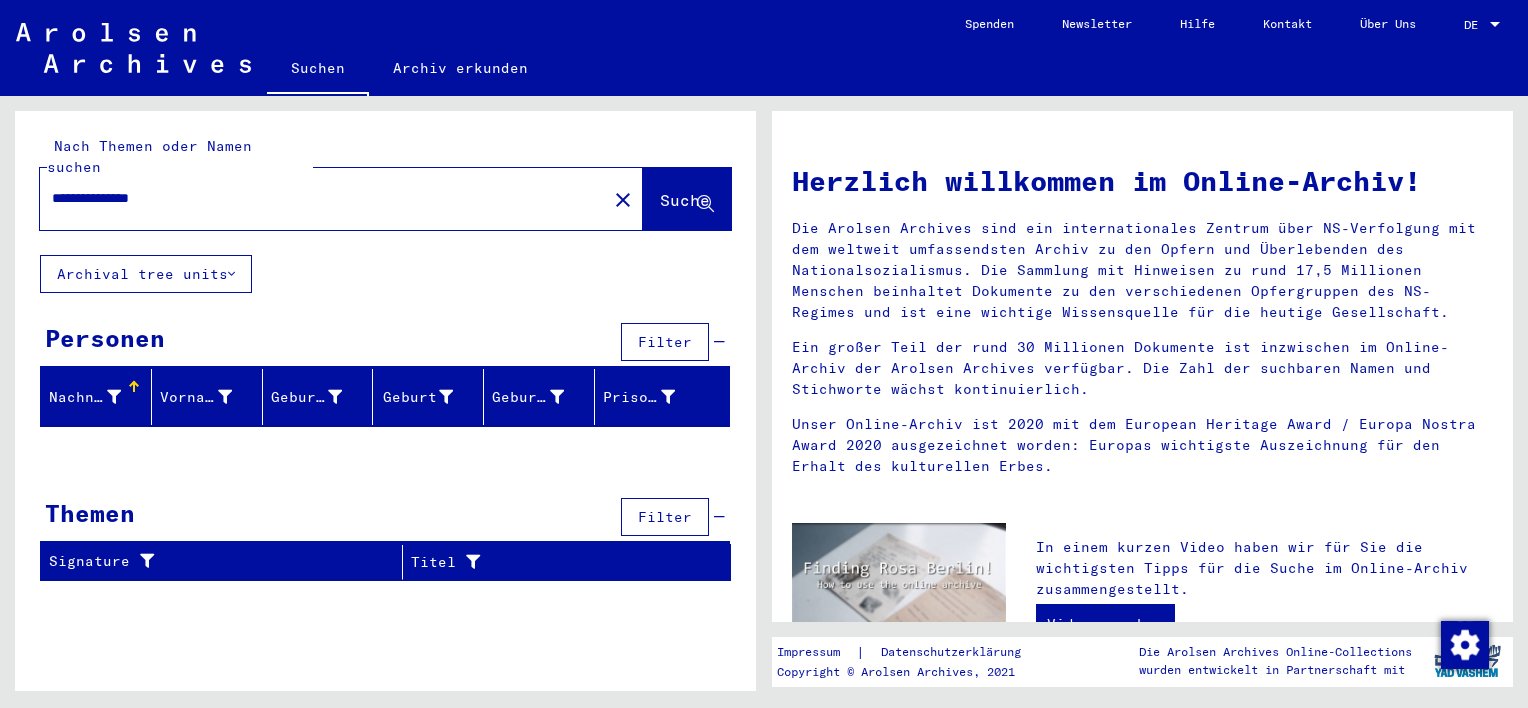 drag, startPoint x: 215, startPoint y: 168, endPoint x: -4, endPoint y: 201, distance: 221.47235 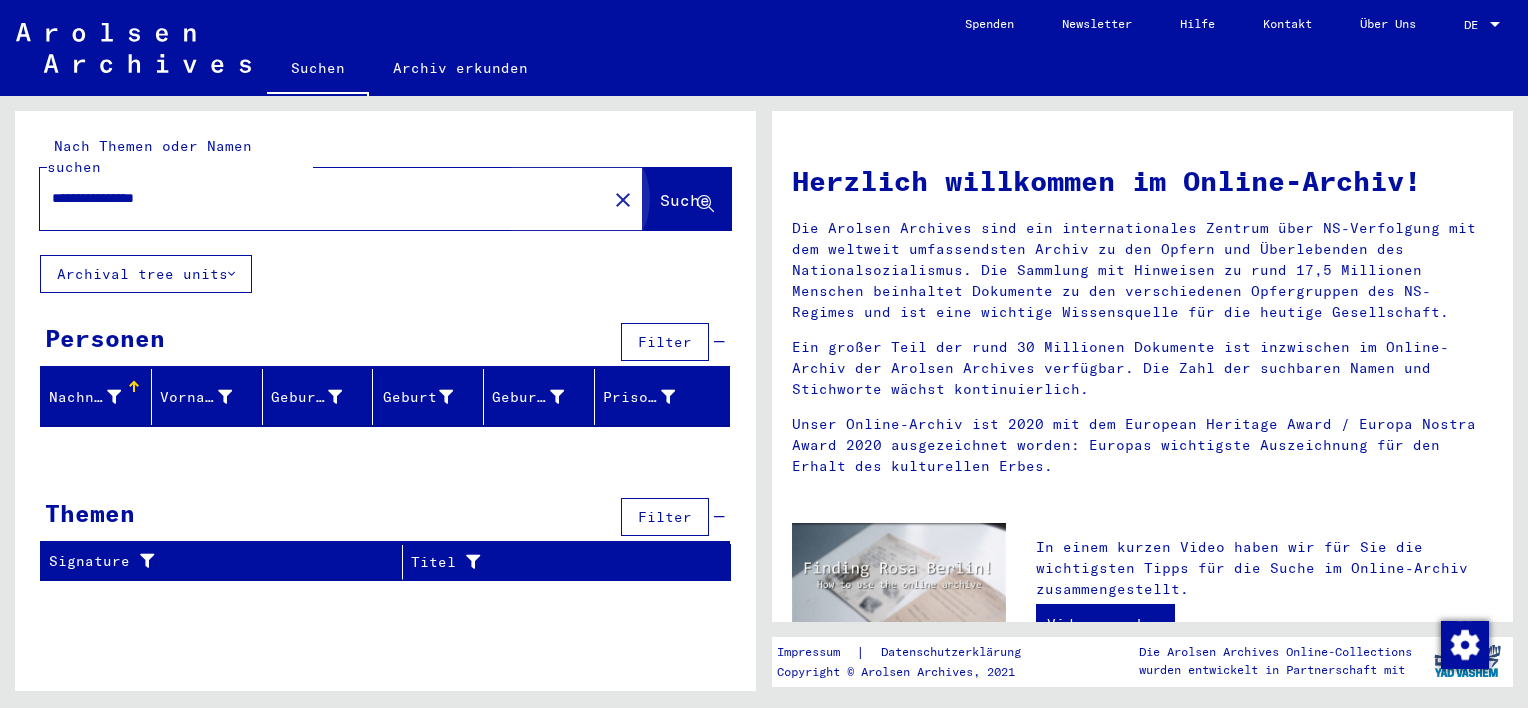 click on "Suche" 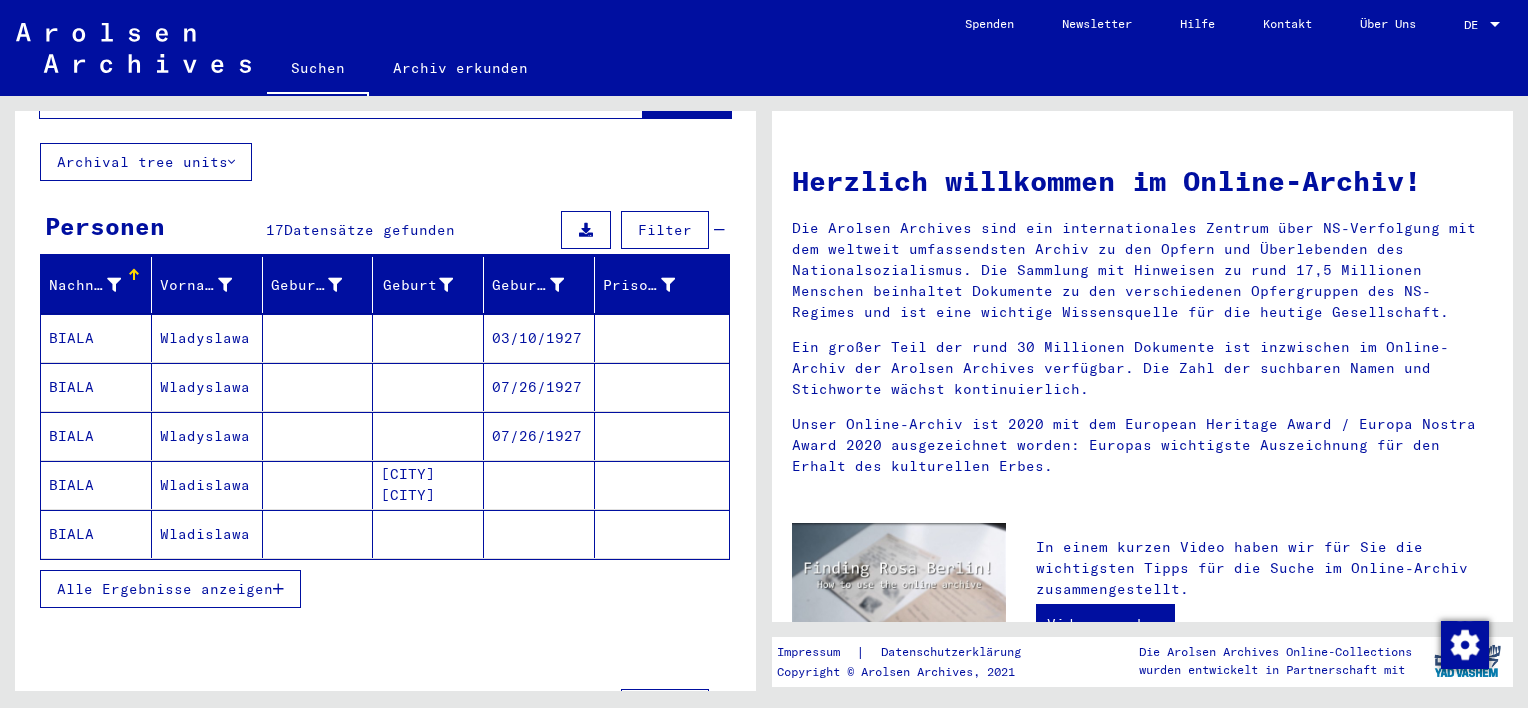scroll, scrollTop: 167, scrollLeft: 0, axis: vertical 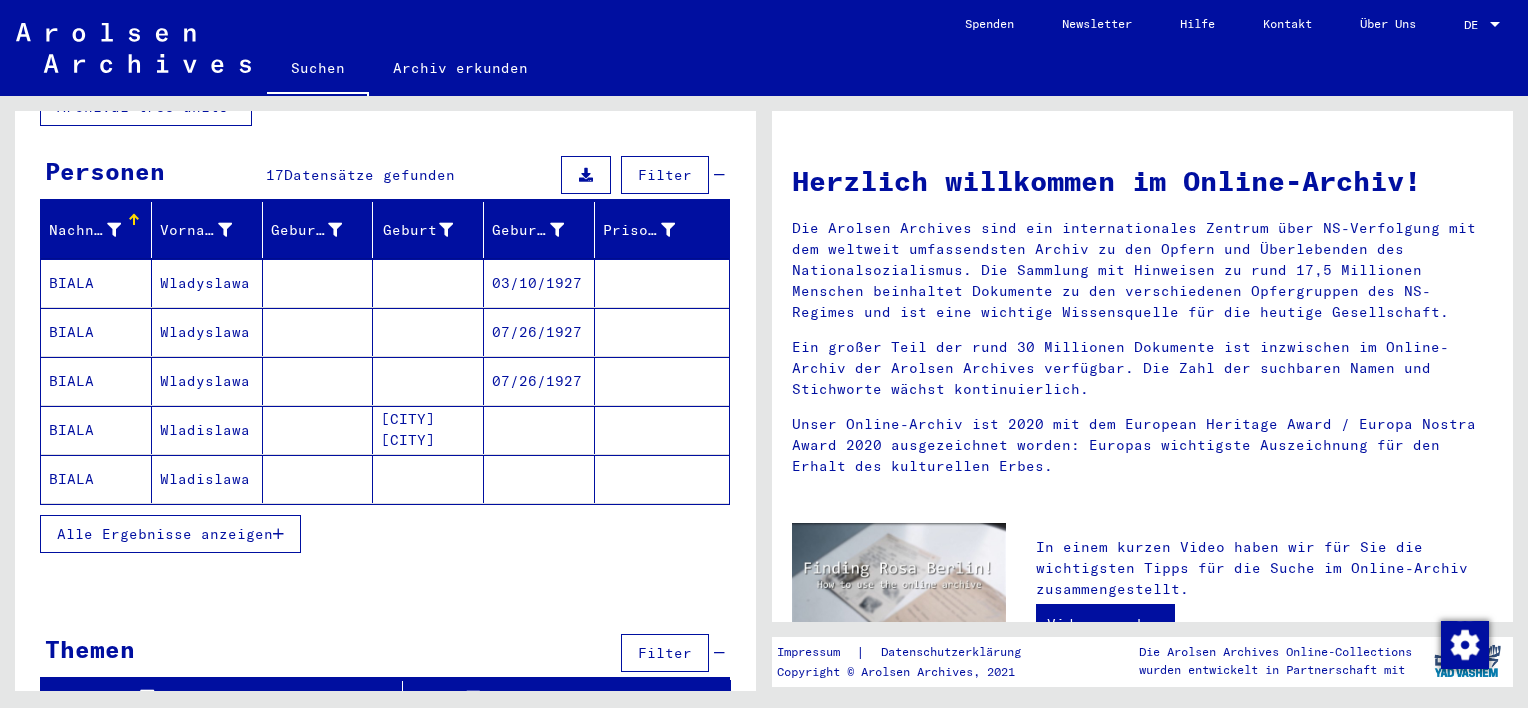 click on "Alle Ergebnisse anzeigen" at bounding box center [170, 534] 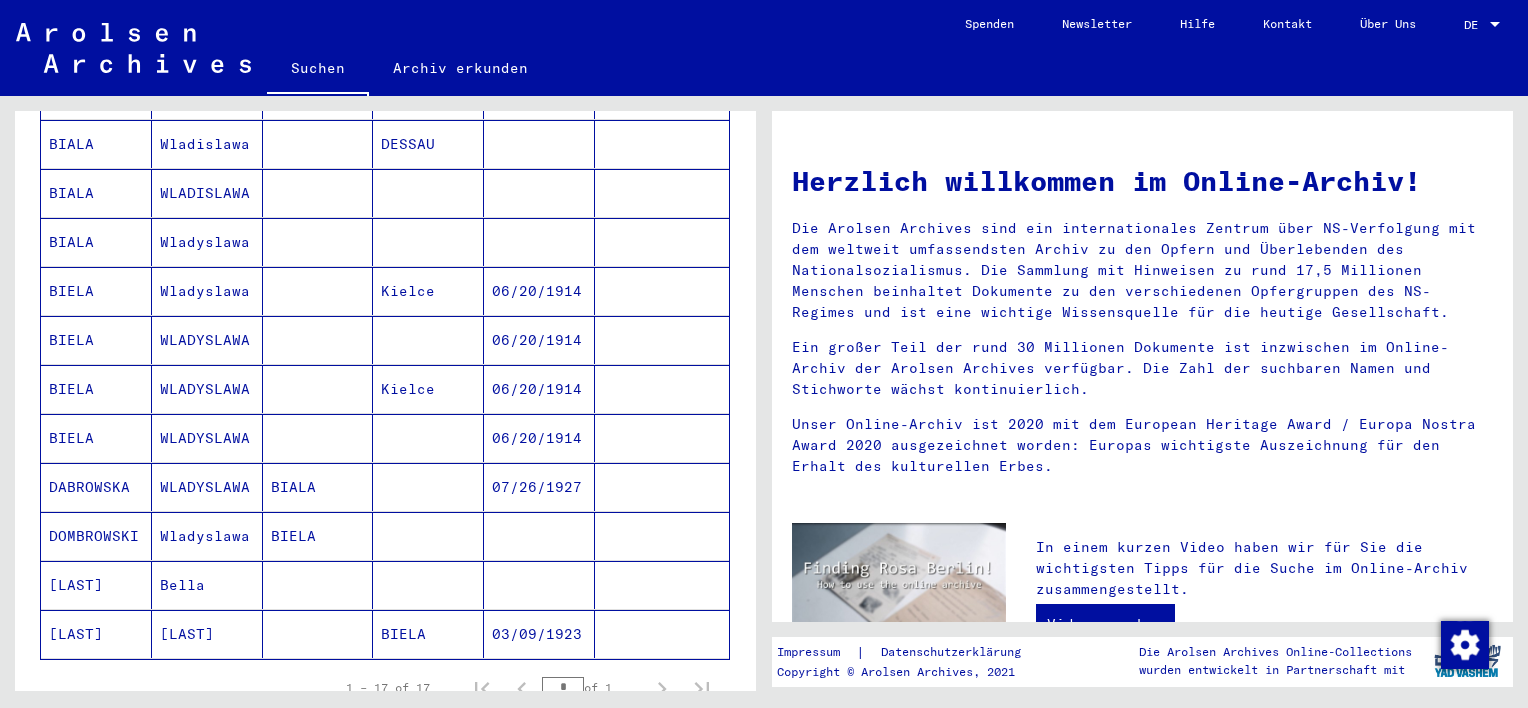scroll, scrollTop: 585, scrollLeft: 0, axis: vertical 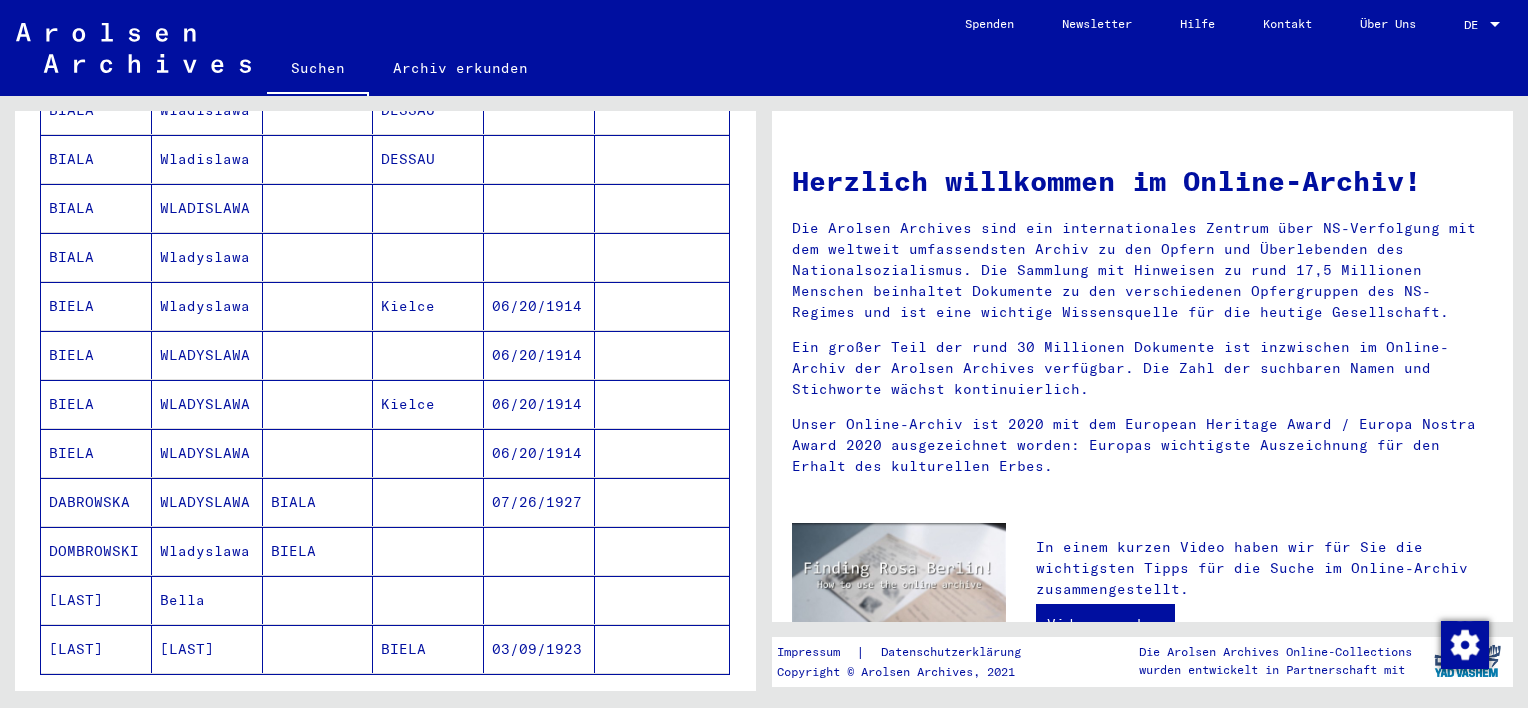 click at bounding box center [428, 551] 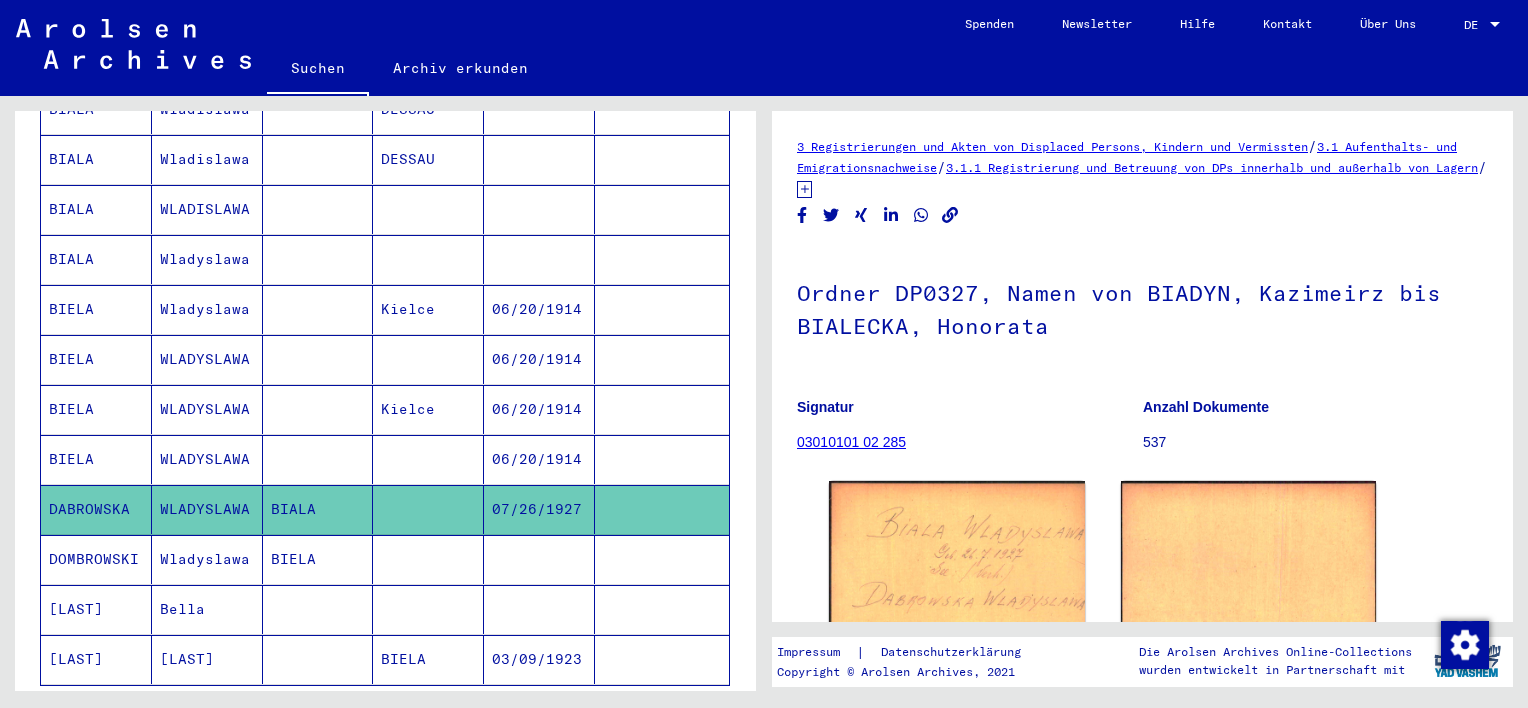 scroll, scrollTop: 0, scrollLeft: 0, axis: both 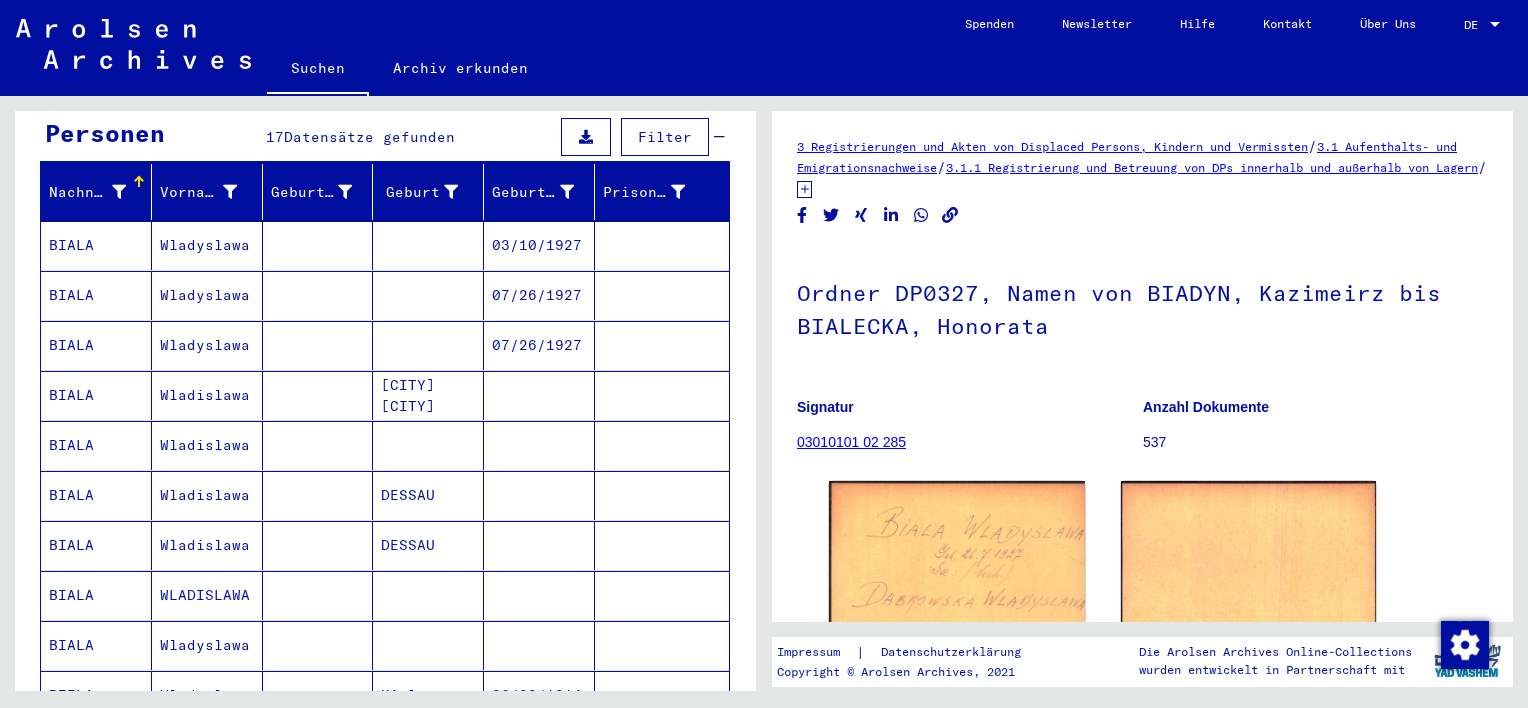 click on "03/10/1927" at bounding box center (539, 295) 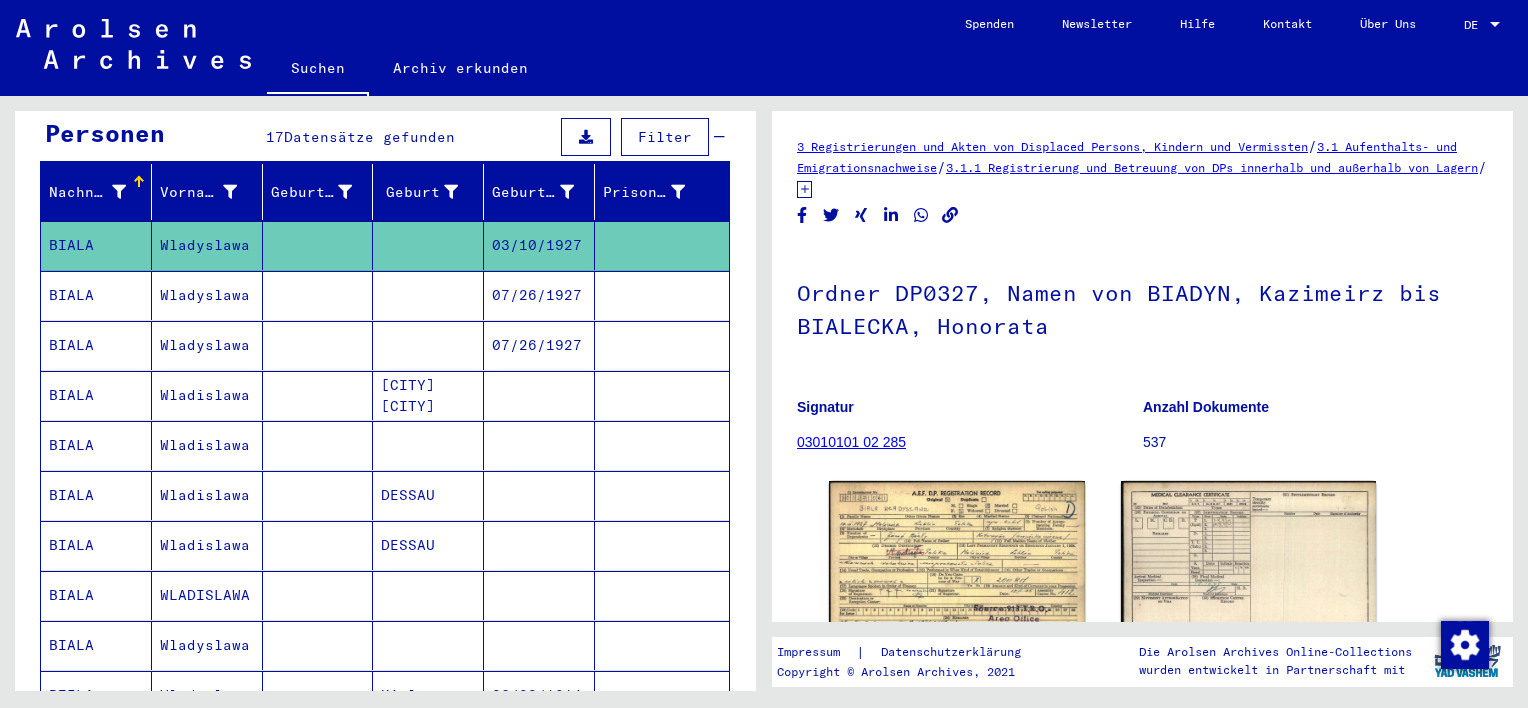 scroll, scrollTop: 0, scrollLeft: 0, axis: both 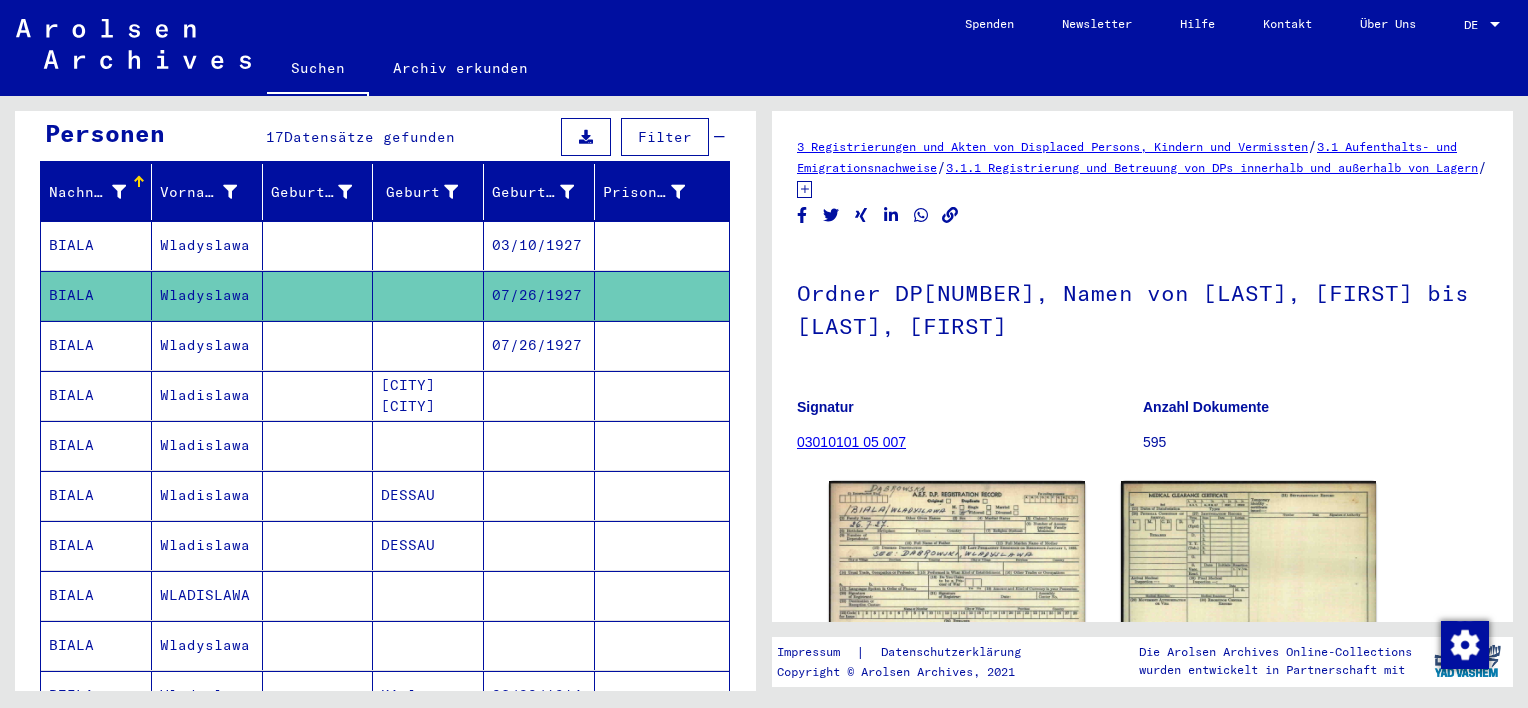 click on "07/26/1927" at bounding box center (539, 395) 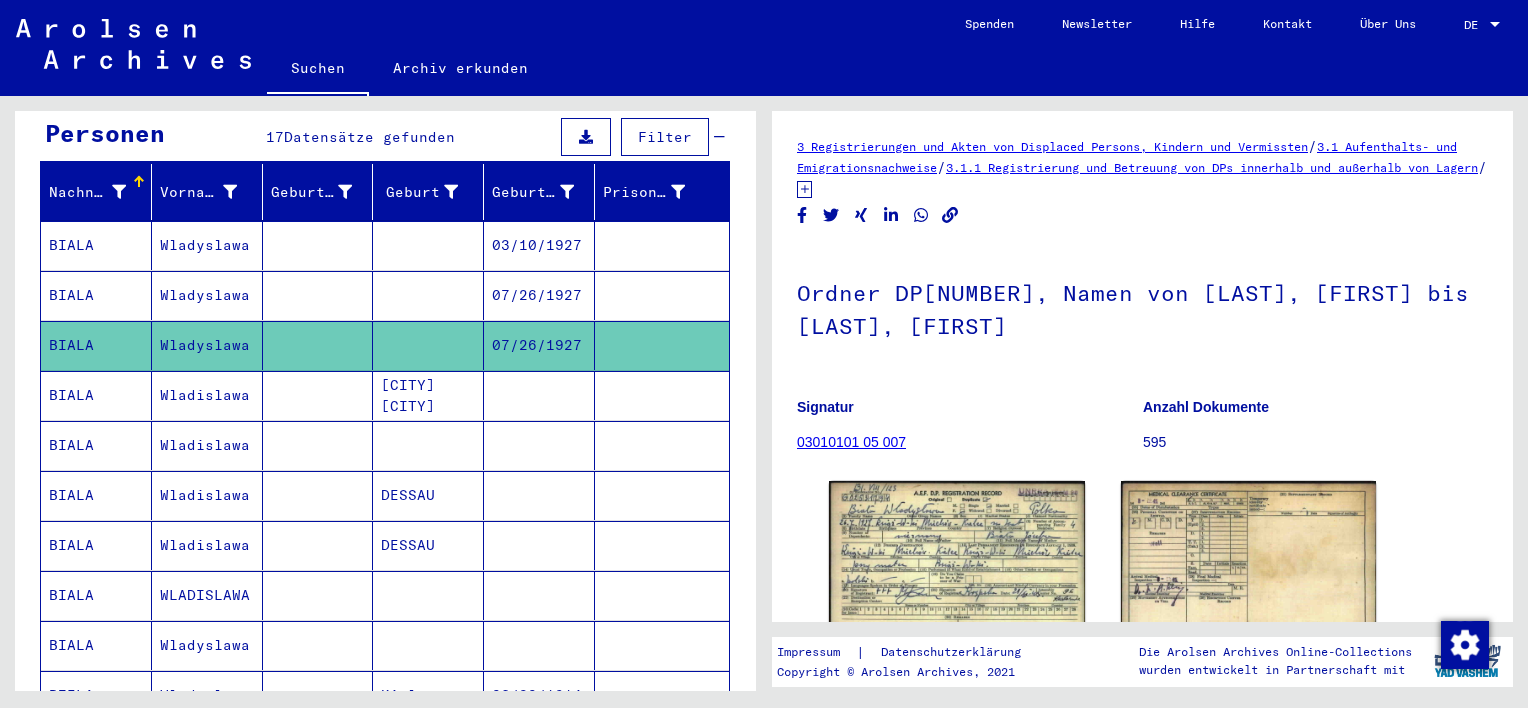 scroll, scrollTop: 0, scrollLeft: 0, axis: both 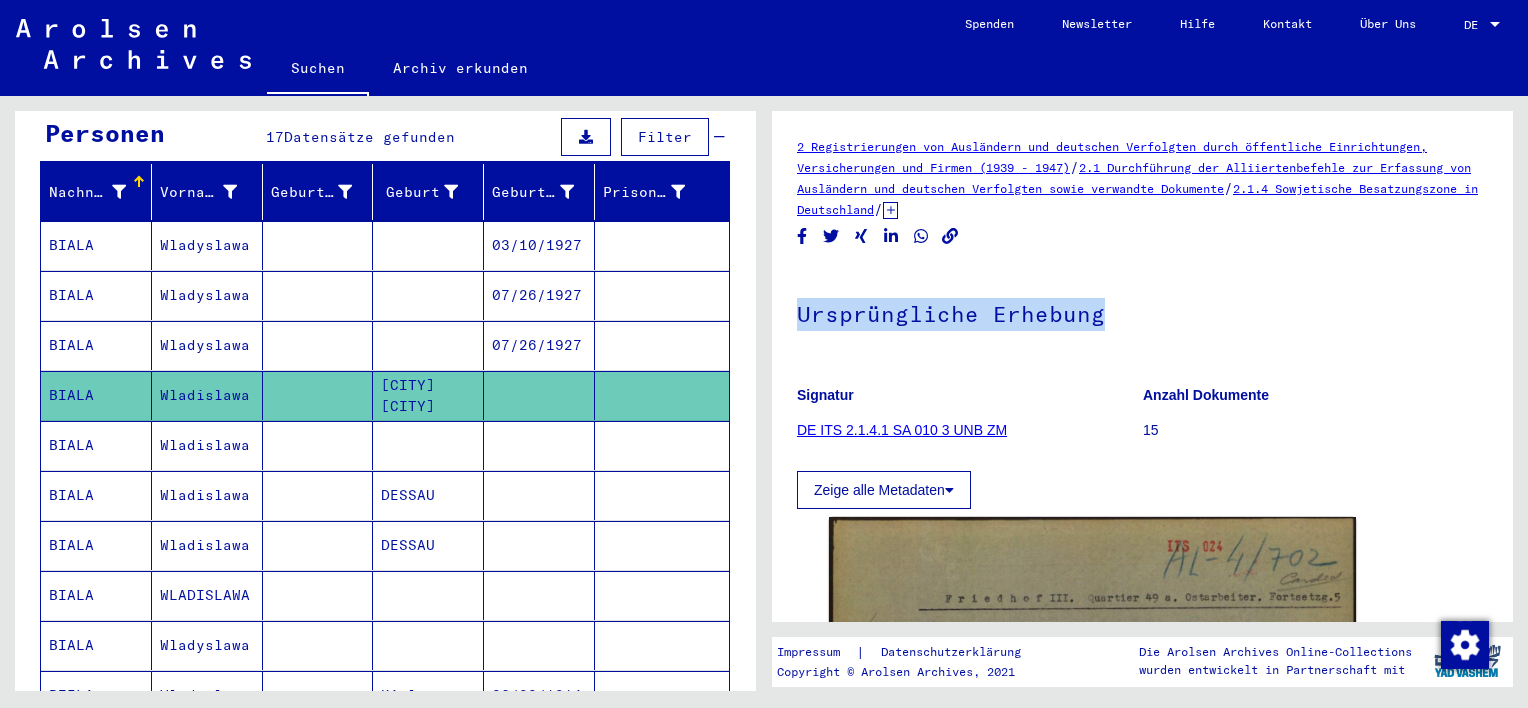 drag, startPoint x: 1512, startPoint y: 219, endPoint x: 1508, endPoint y: 280, distance: 61.13101 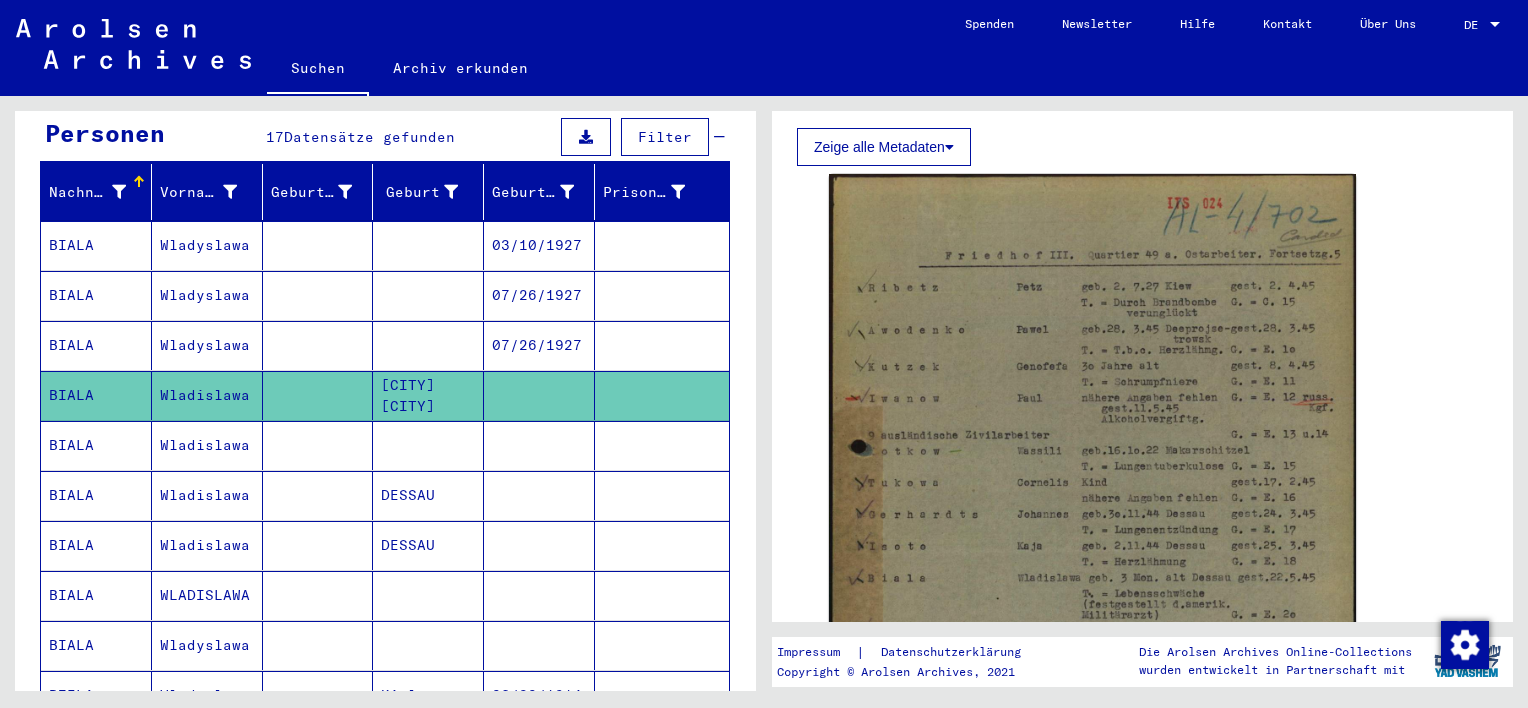scroll, scrollTop: 0, scrollLeft: 0, axis: both 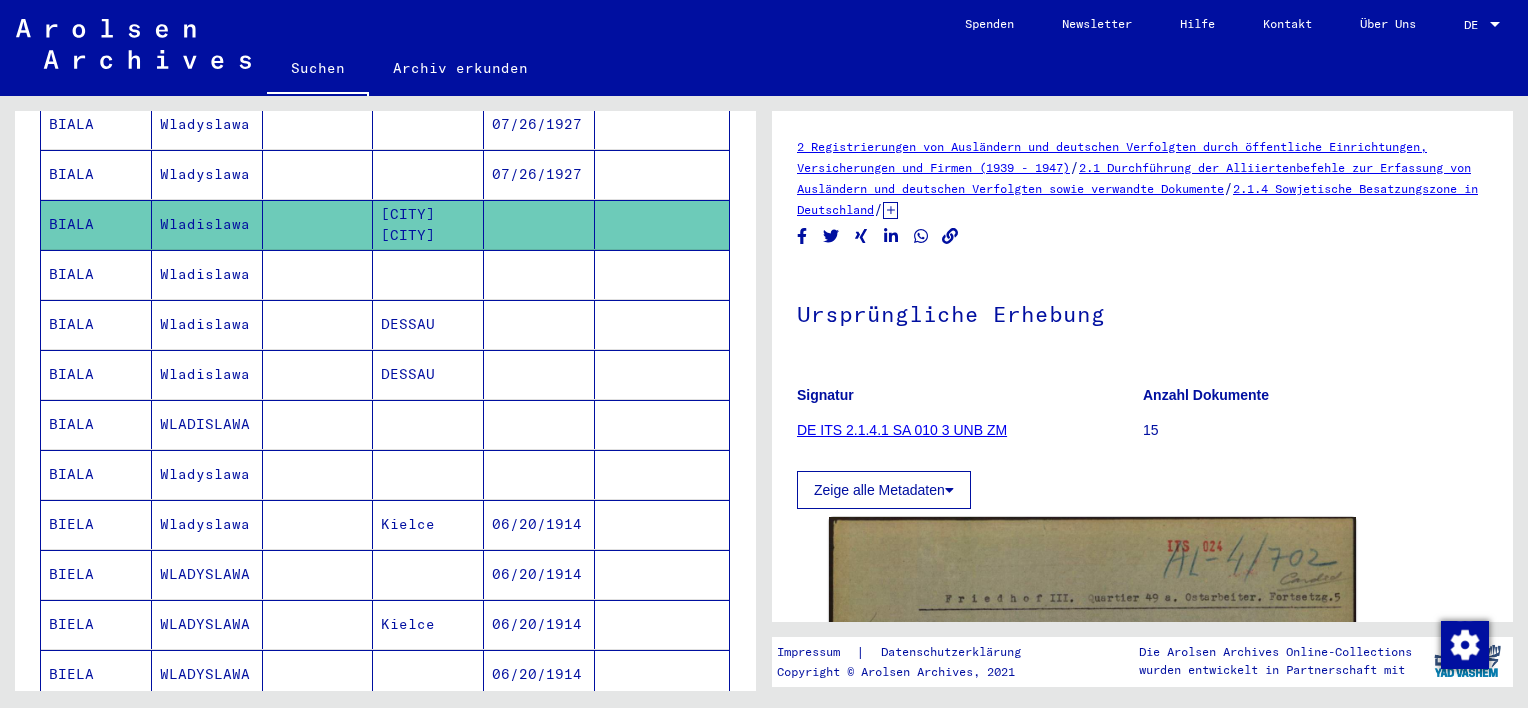 click on "06/20/1914" at bounding box center (539, 574) 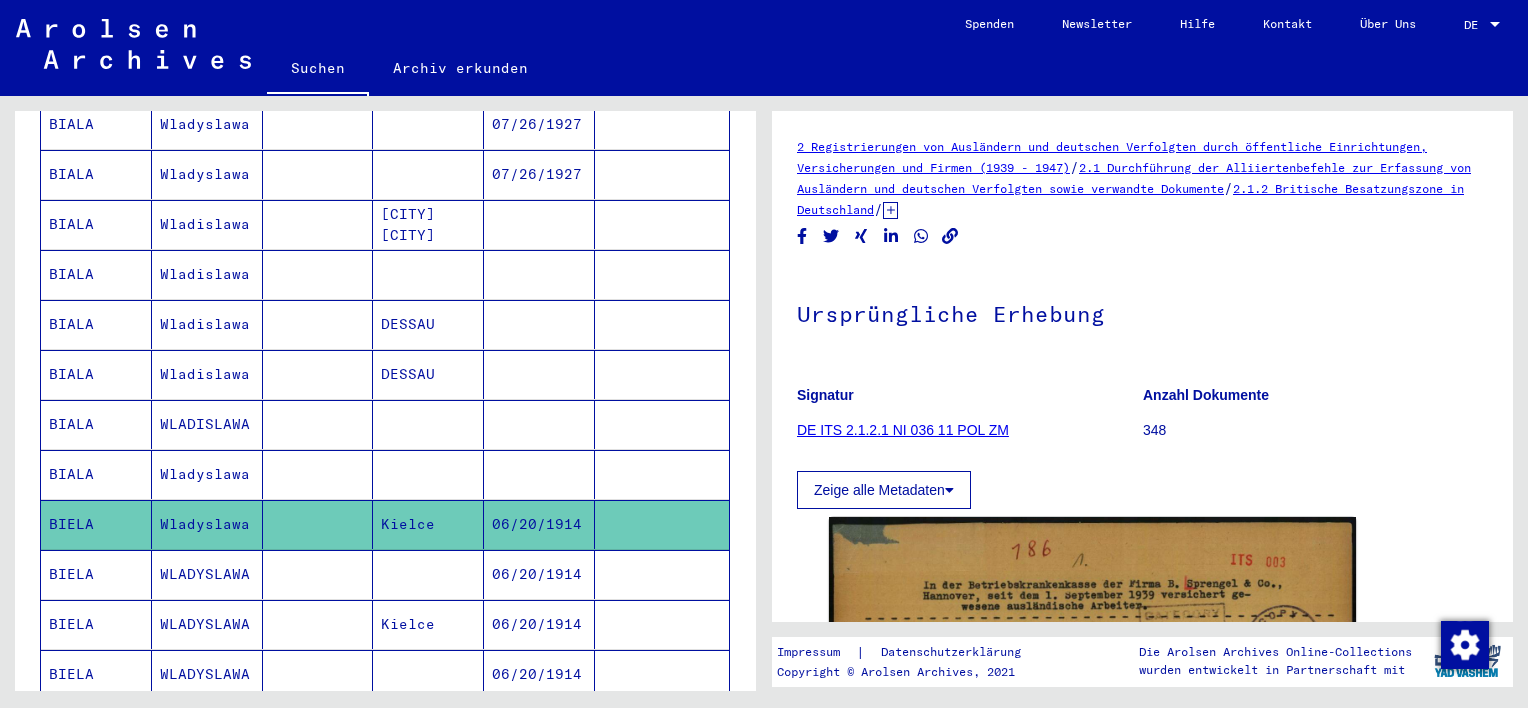 scroll, scrollTop: 0, scrollLeft: 0, axis: both 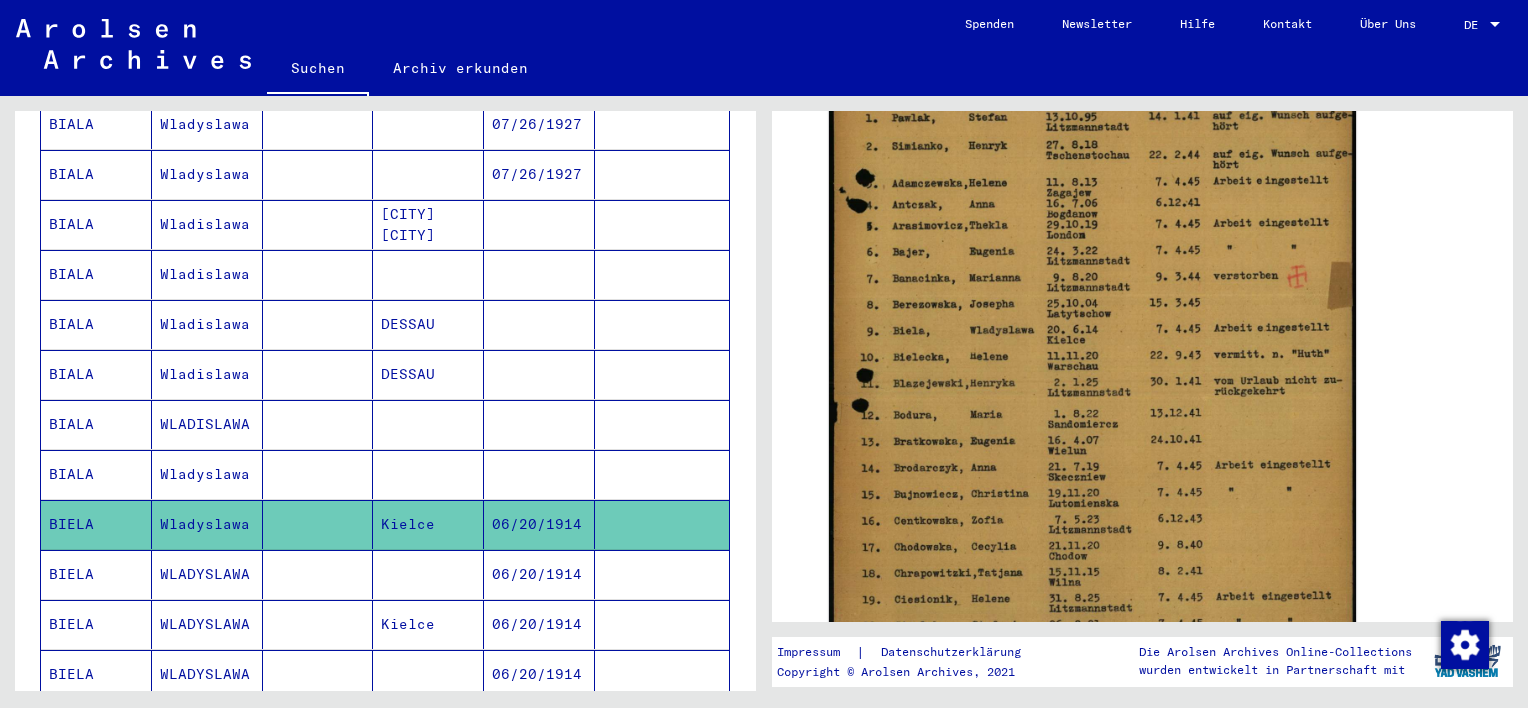 click on "06/20/1914" at bounding box center [539, 624] 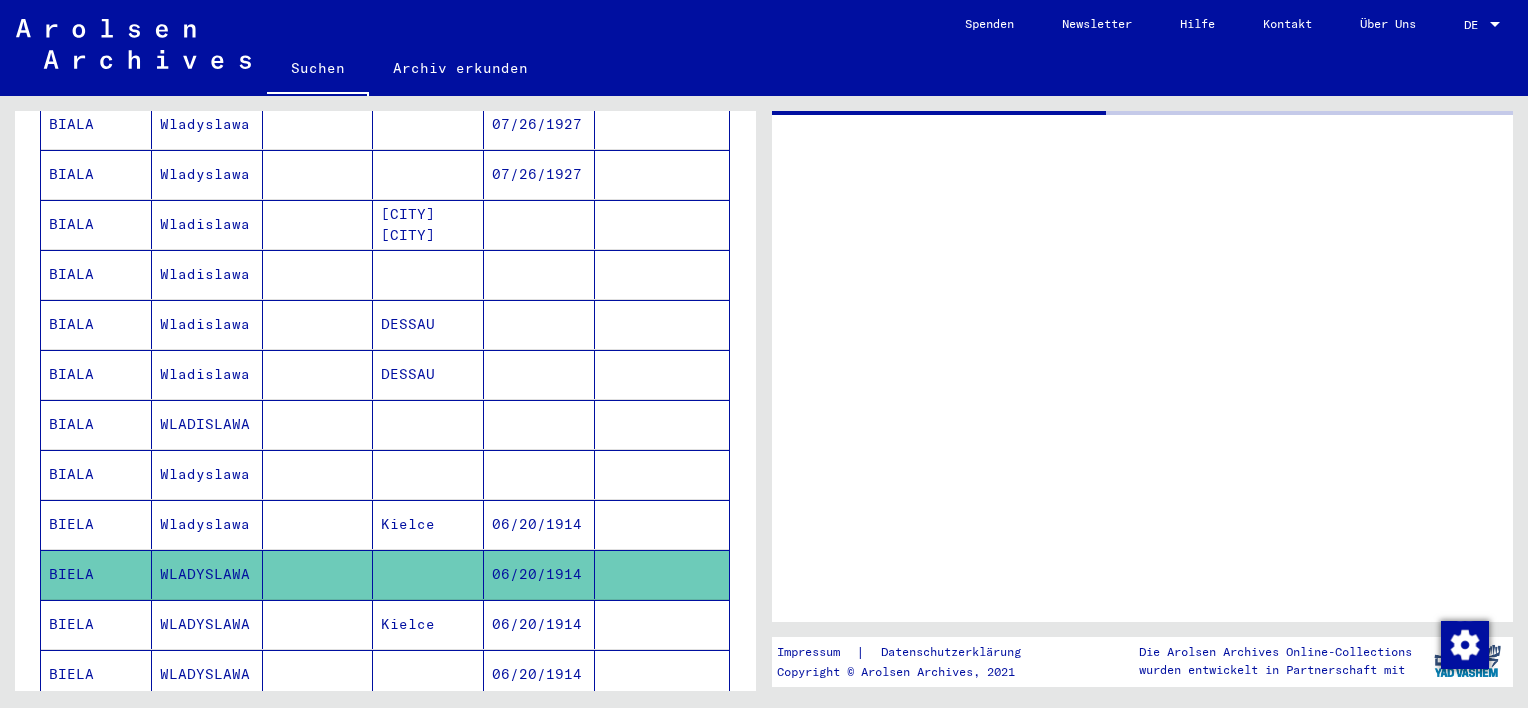 scroll, scrollTop: 0, scrollLeft: 0, axis: both 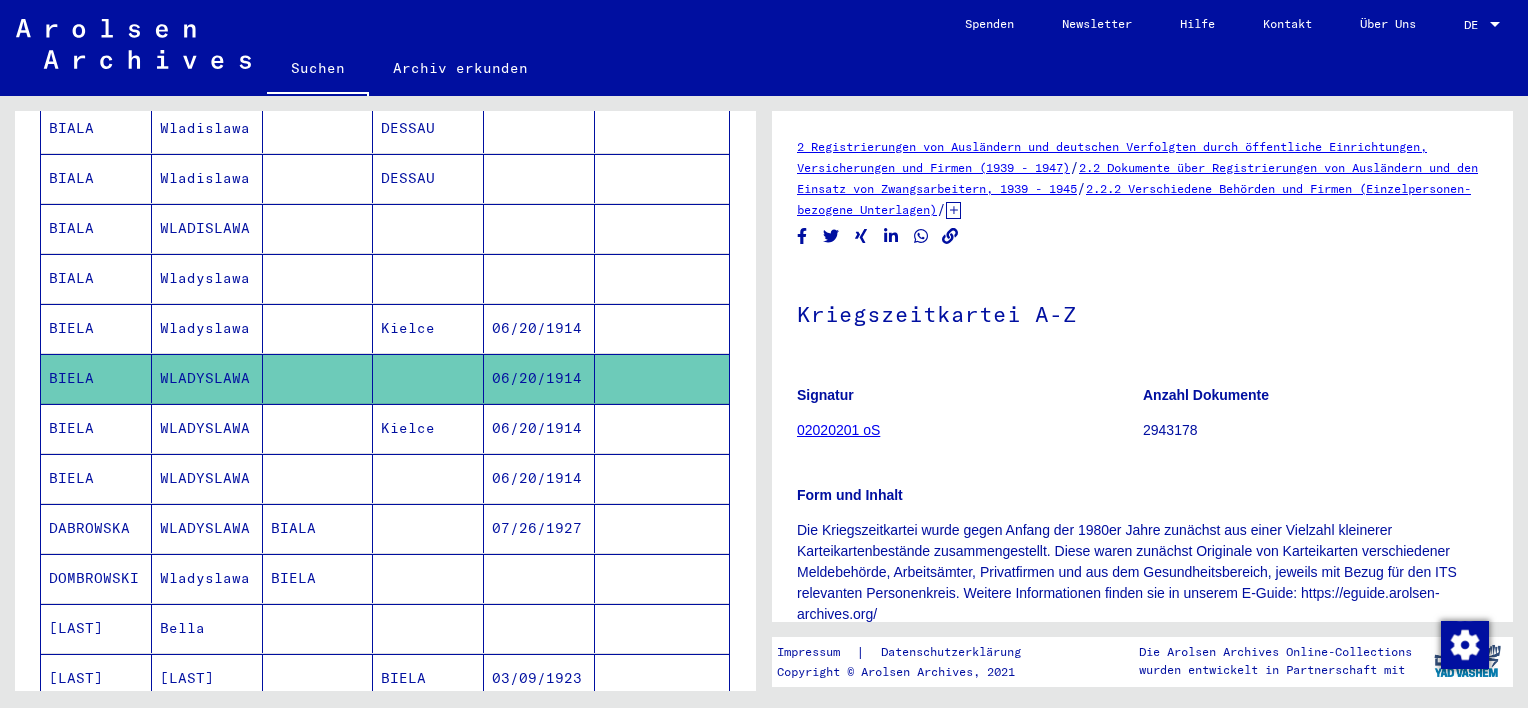 click on "06/20/1914" at bounding box center (539, 478) 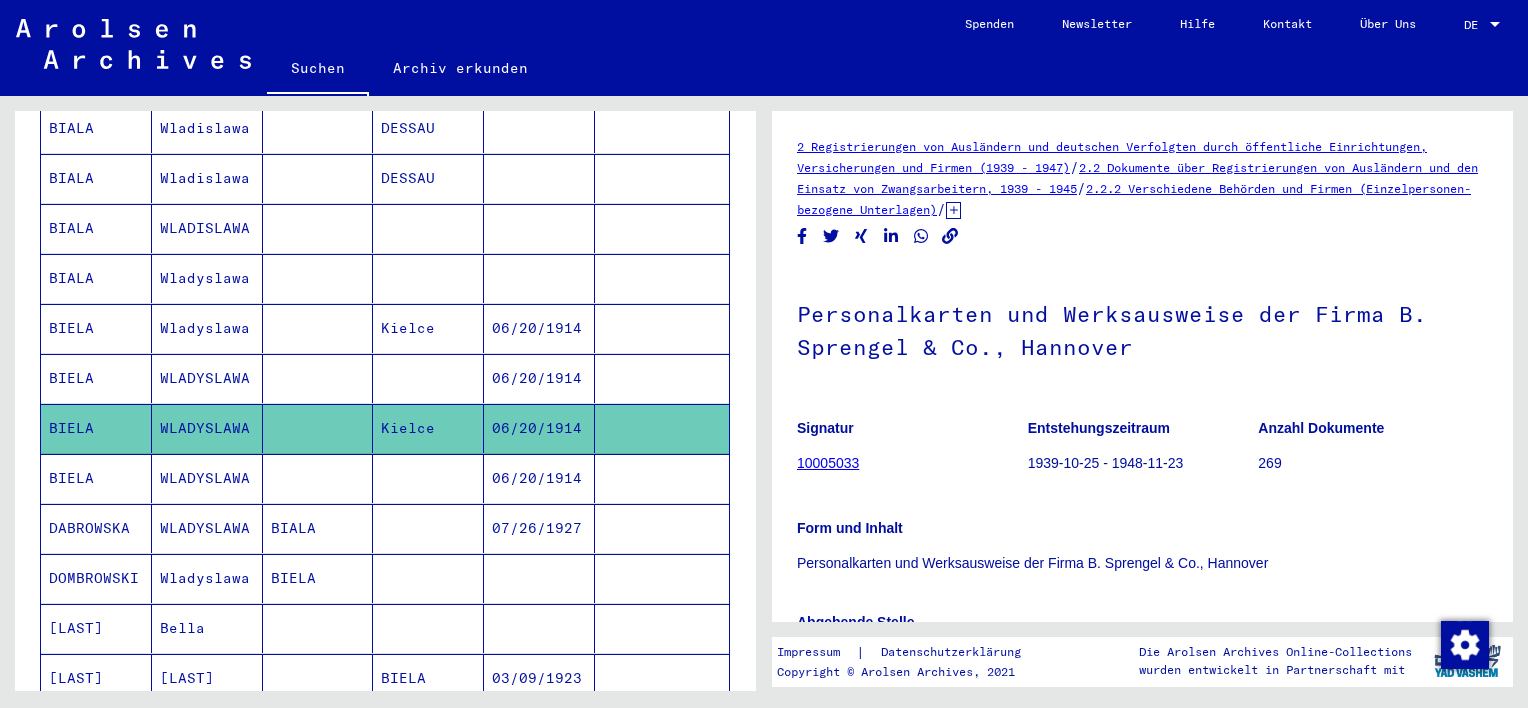 scroll, scrollTop: 0, scrollLeft: 0, axis: both 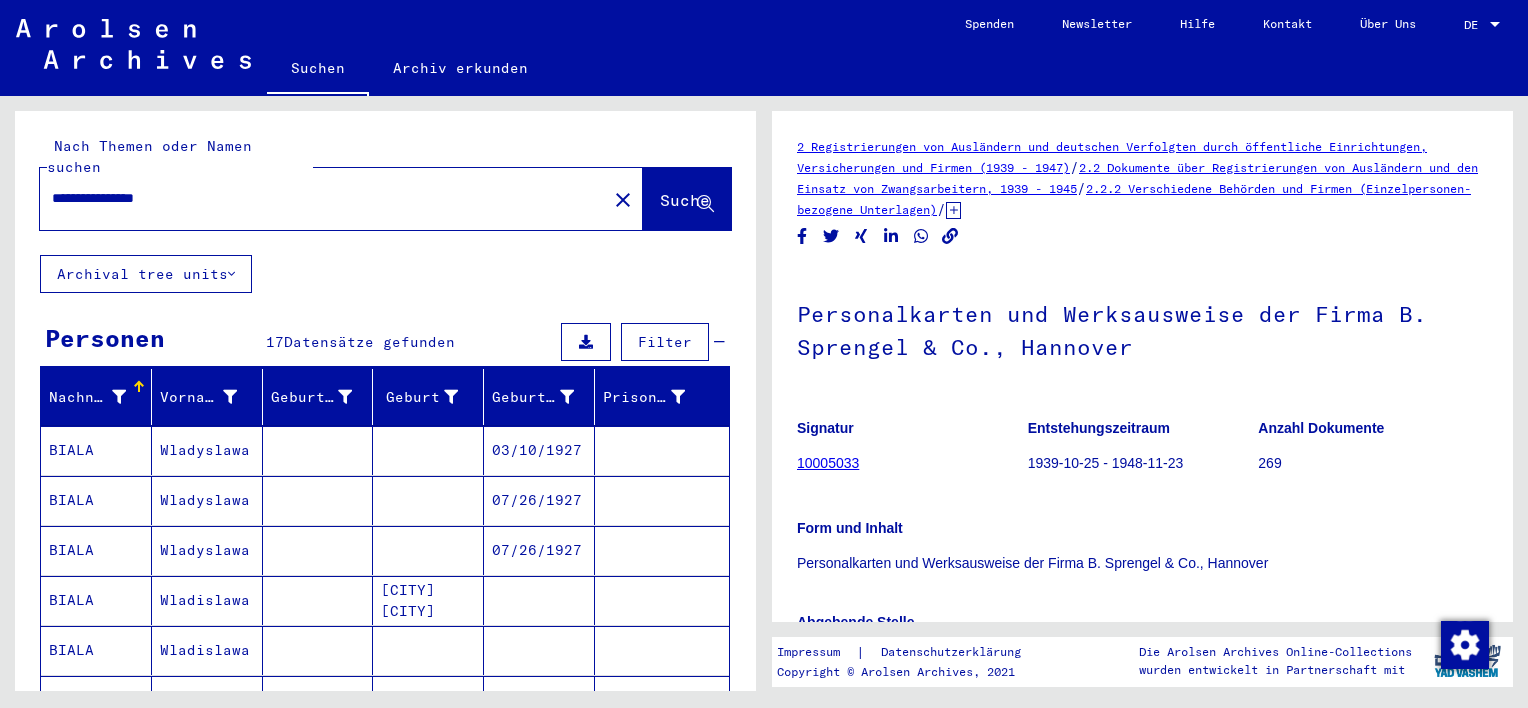 click on "**********" at bounding box center (323, 198) 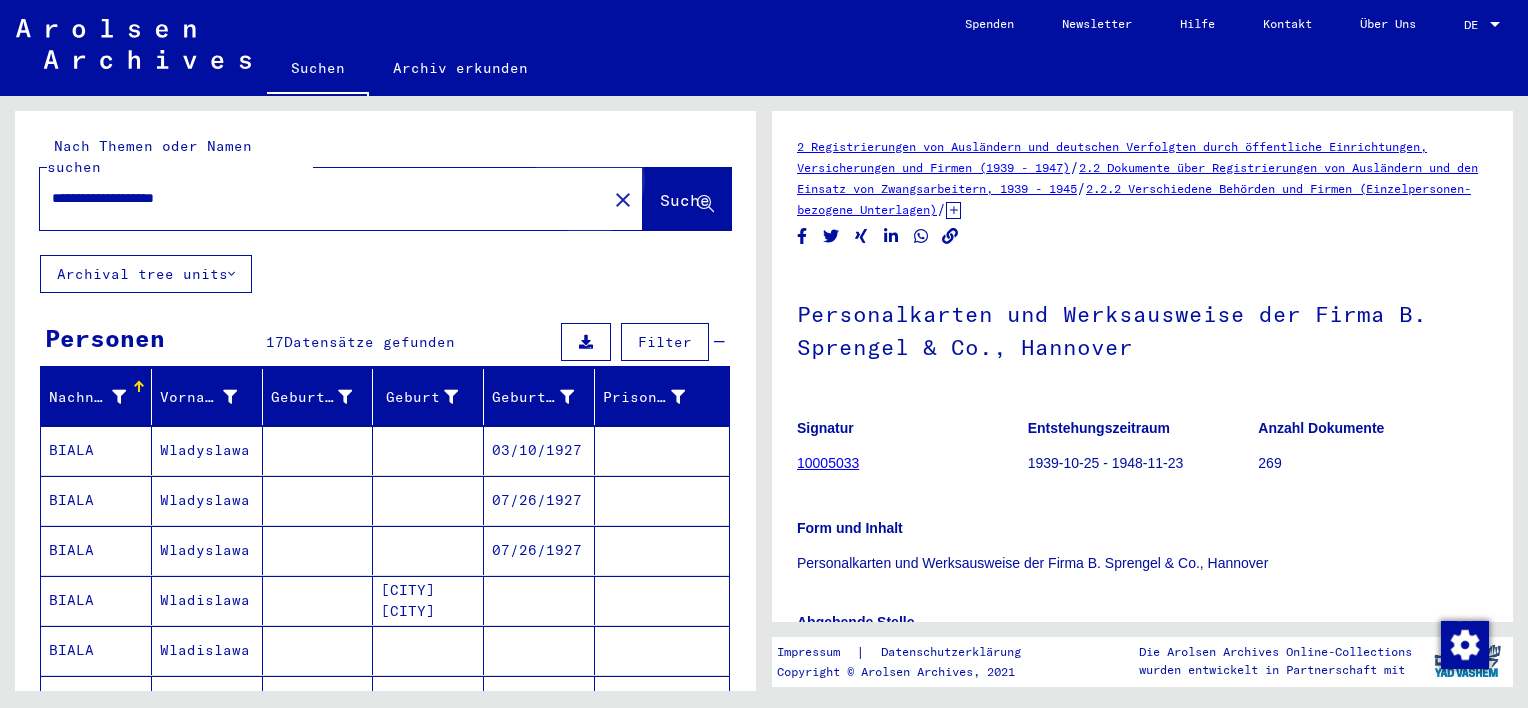 click on "Suche" 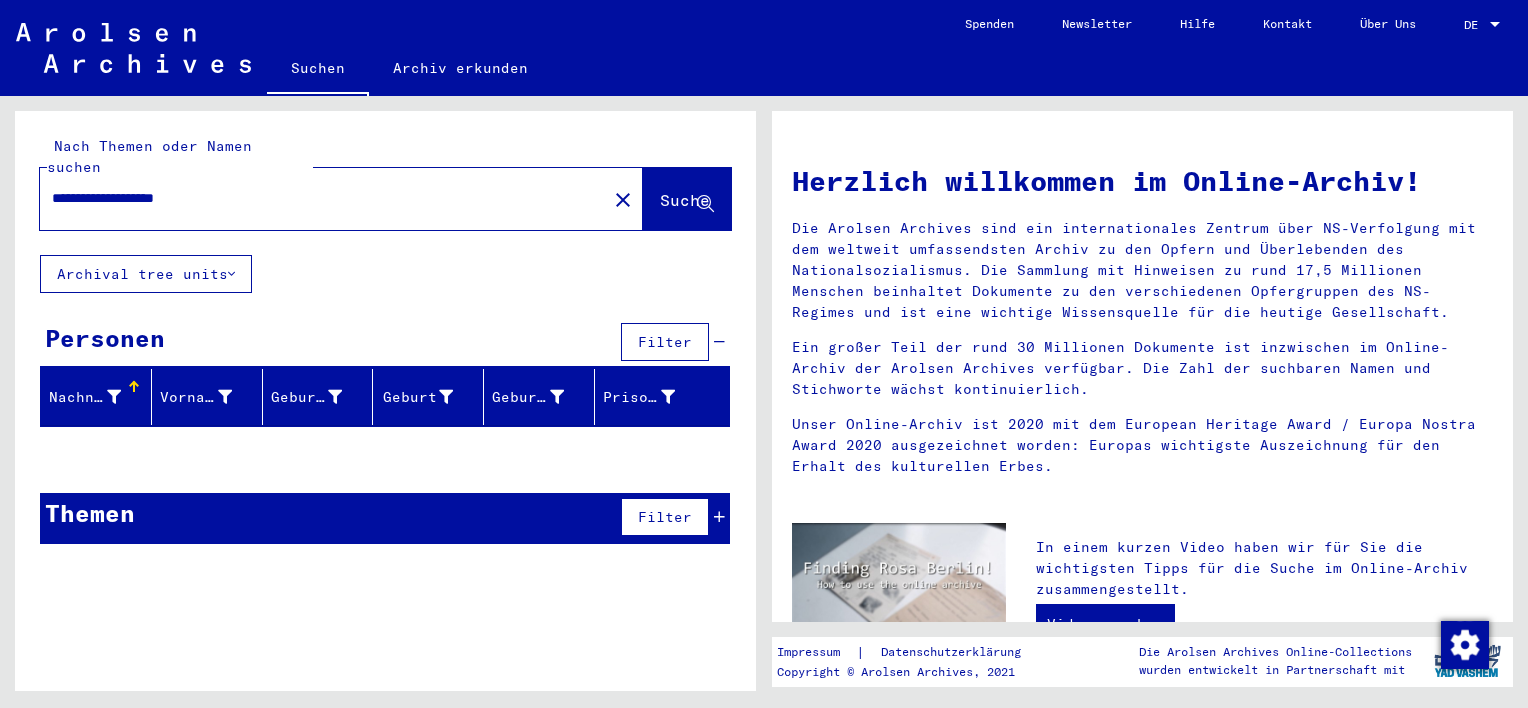 click on "**********" at bounding box center (317, 198) 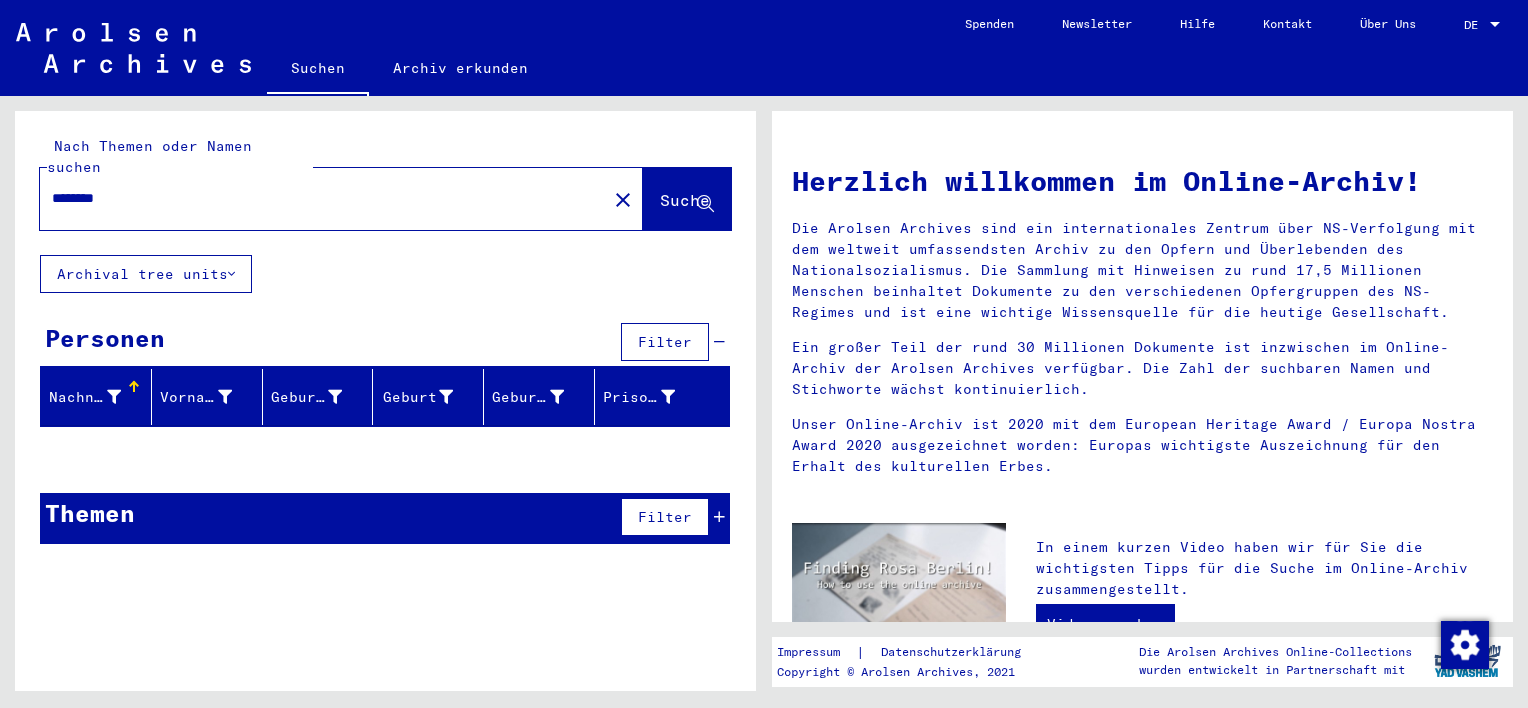 type on "********" 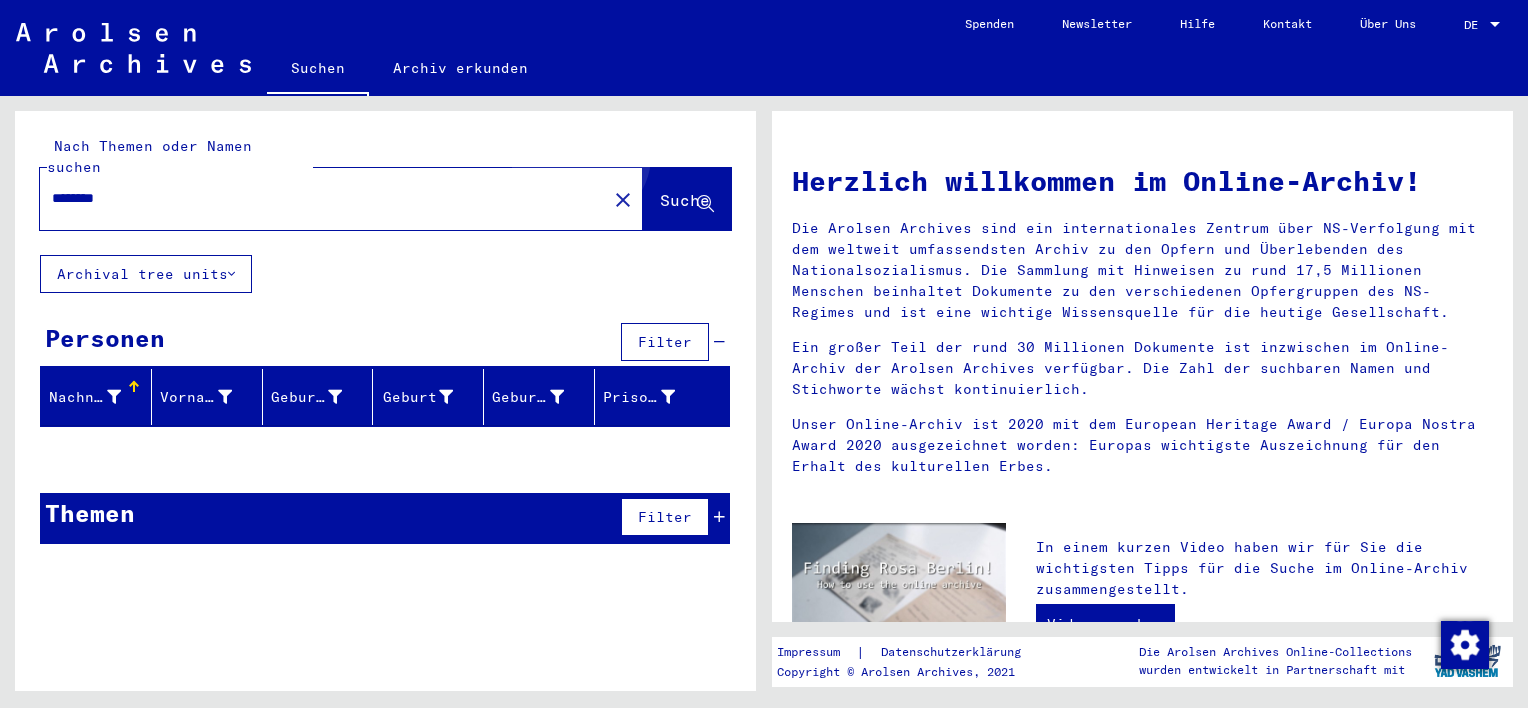 click on "Suche" 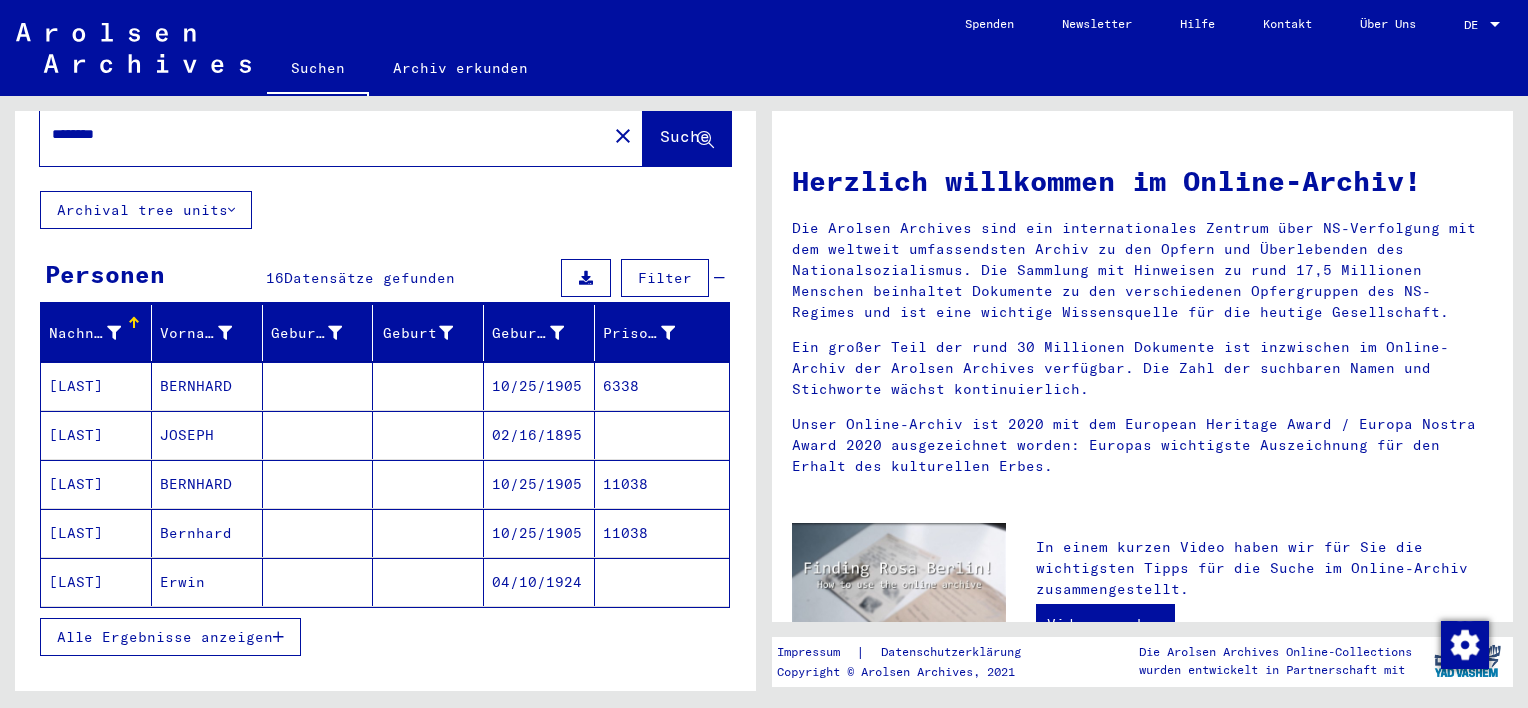 scroll, scrollTop: 79, scrollLeft: 0, axis: vertical 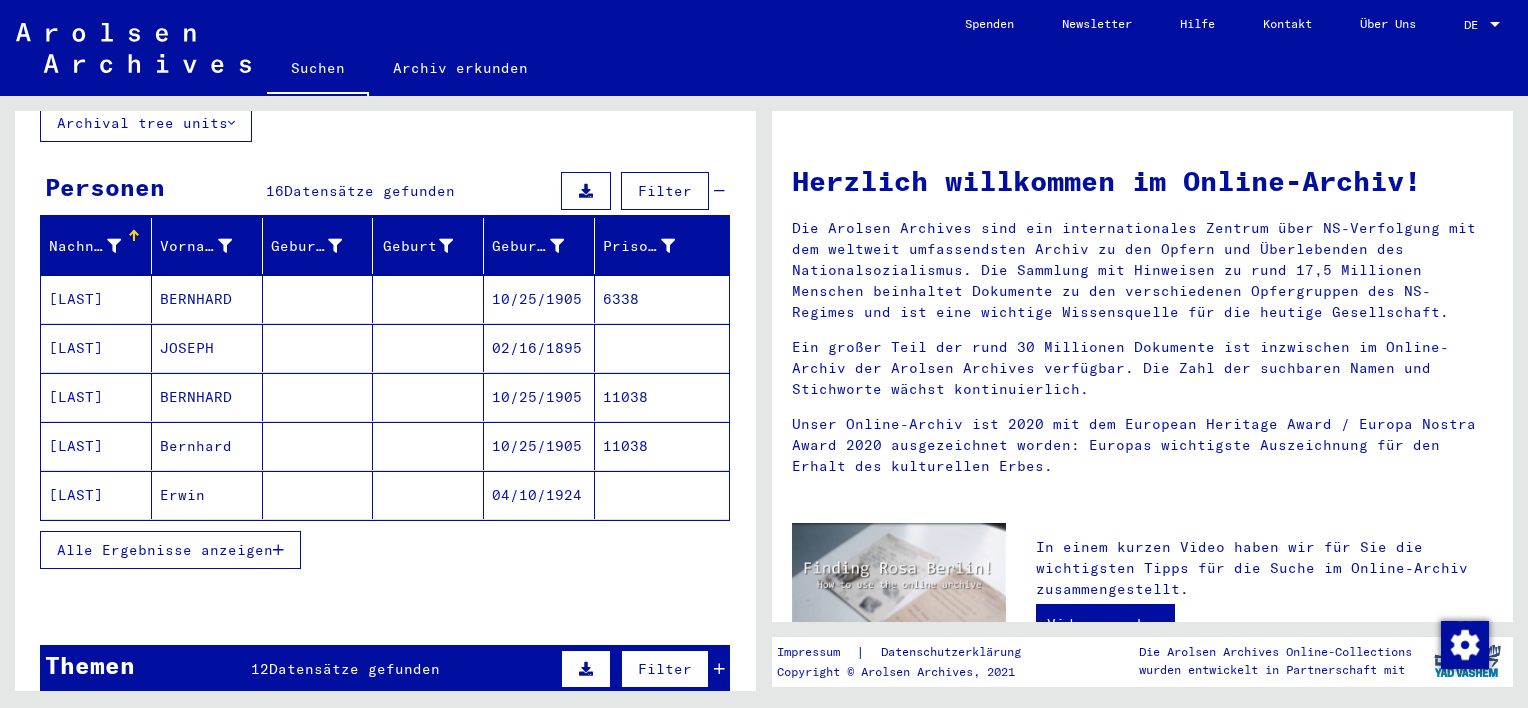 click on "6338" at bounding box center (662, 348) 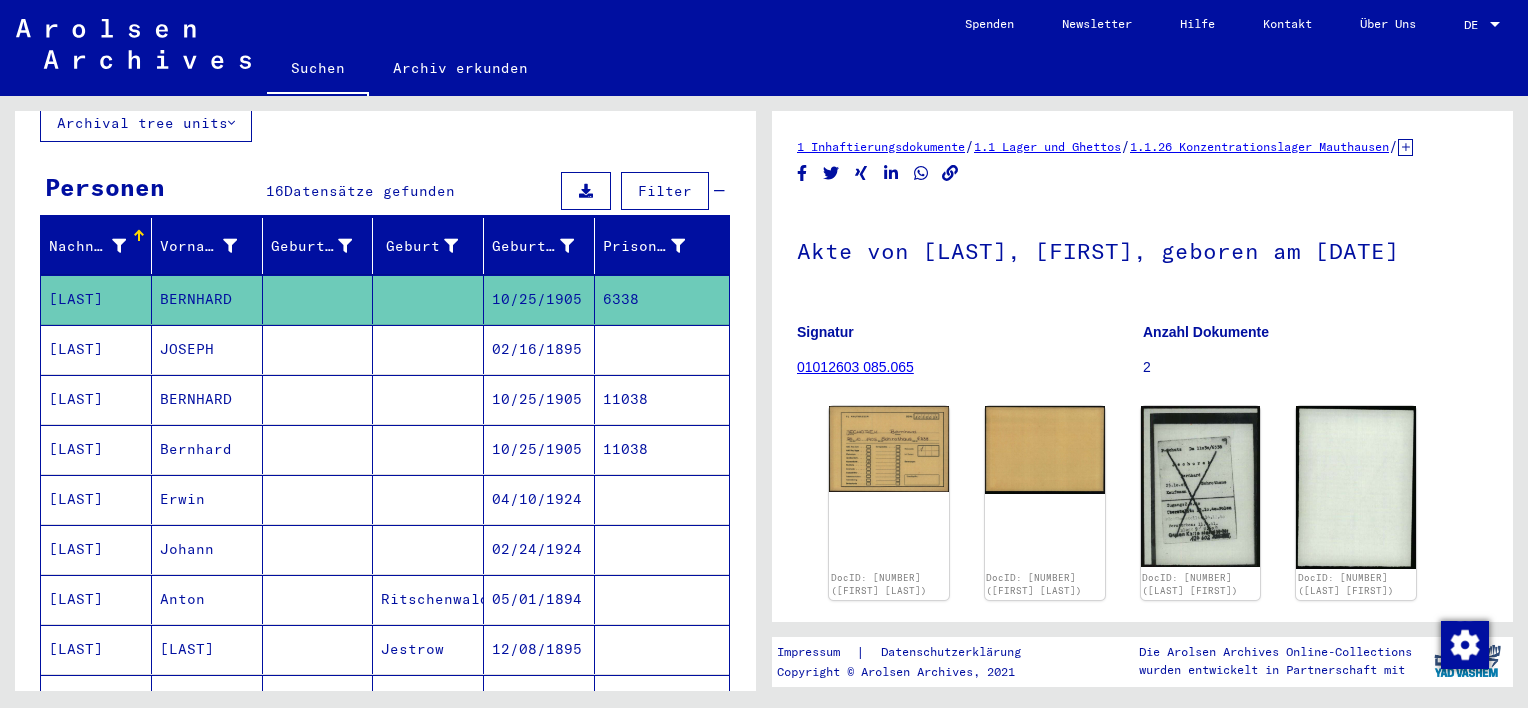 scroll, scrollTop: 0, scrollLeft: 0, axis: both 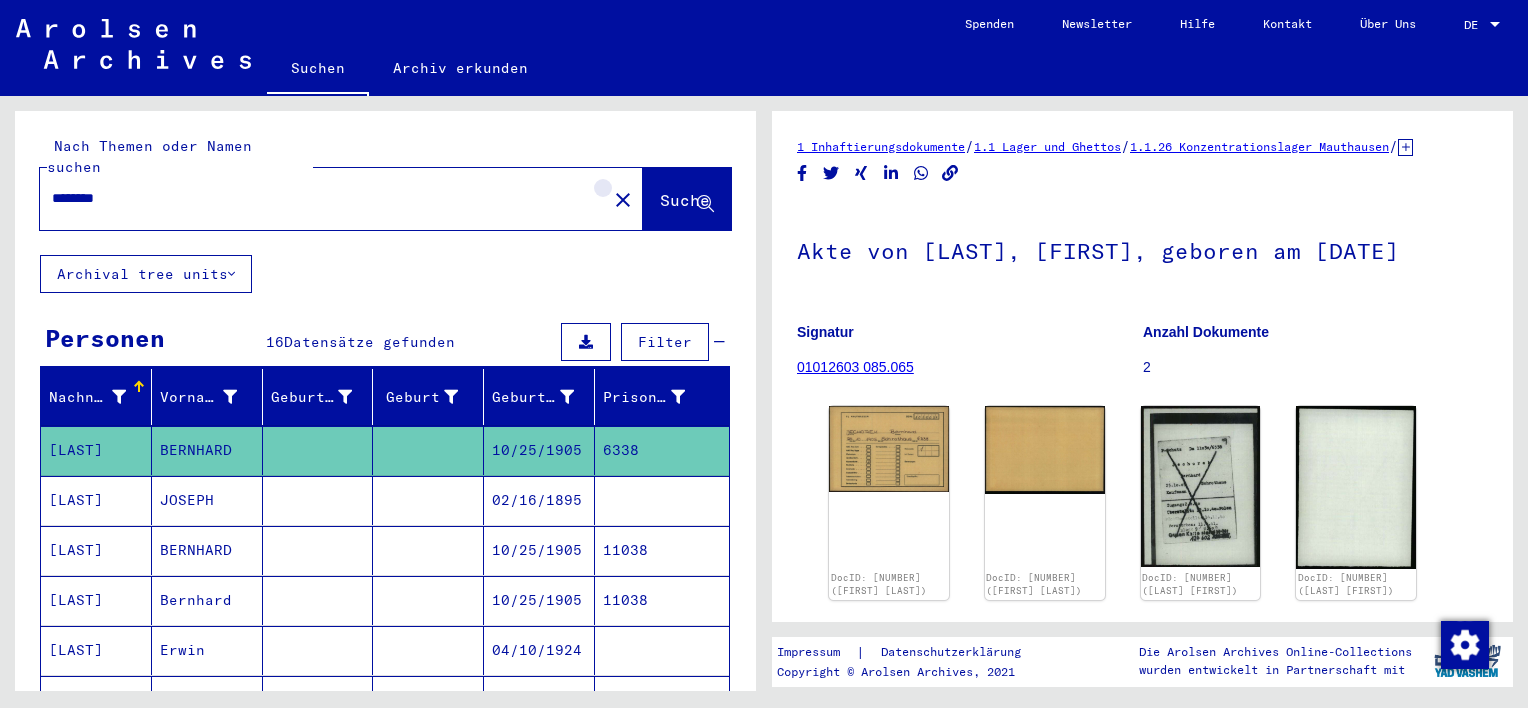 click on "close" 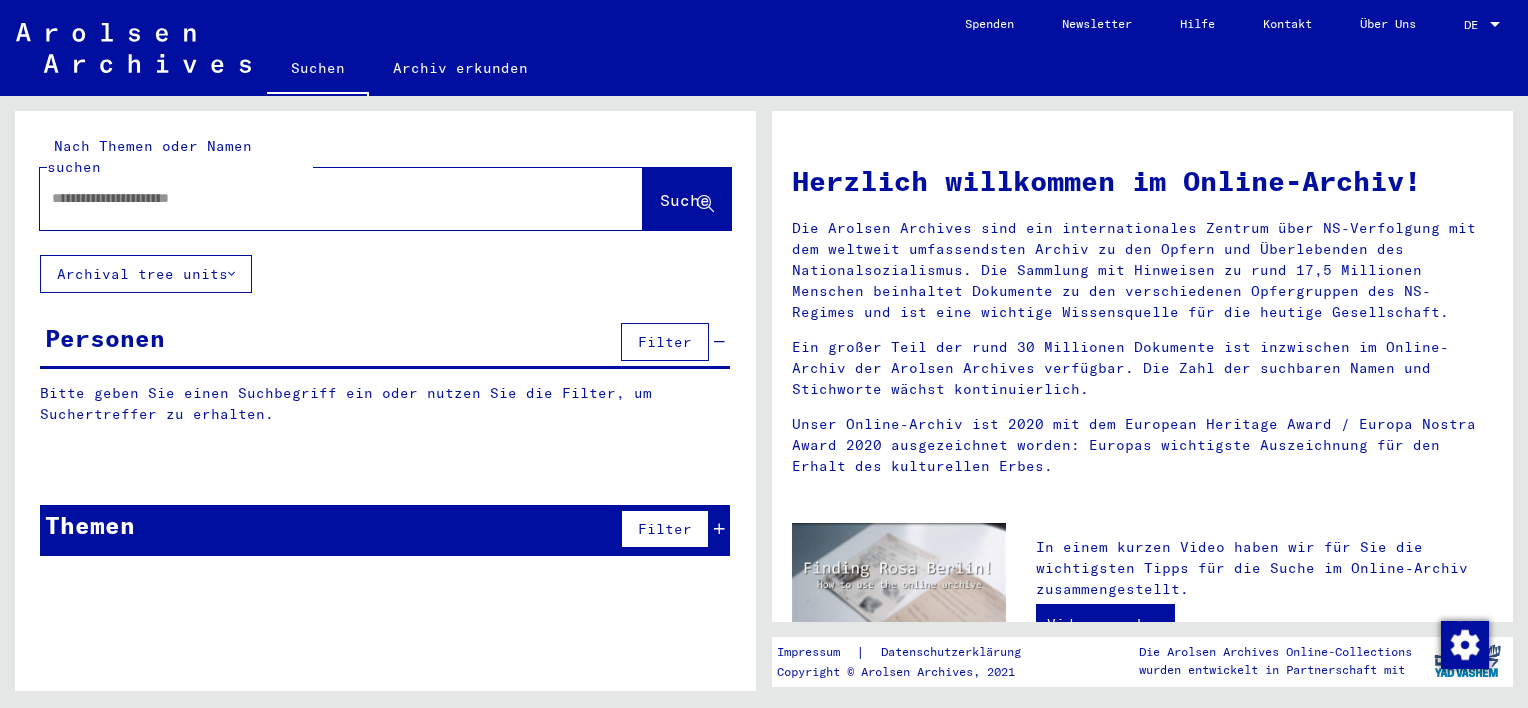 click 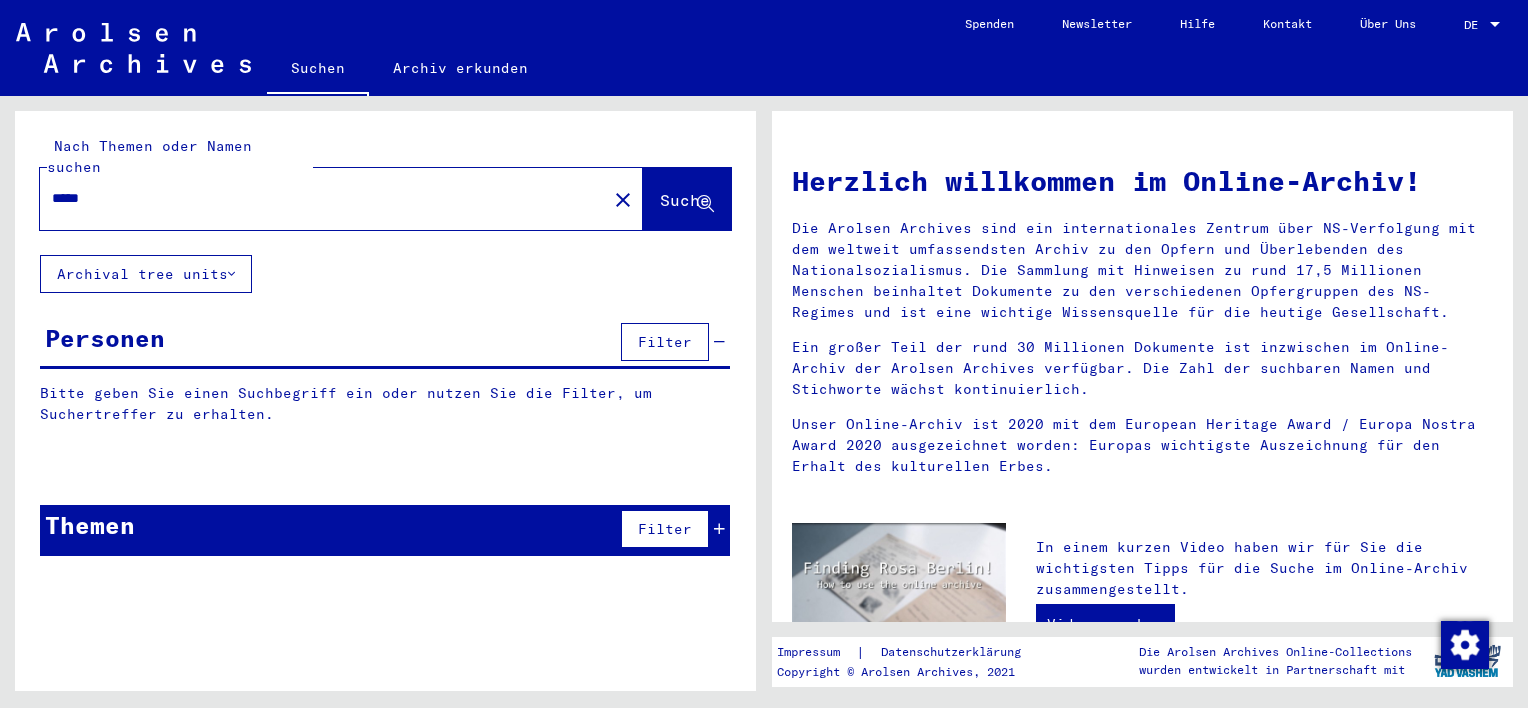 type on "*****" 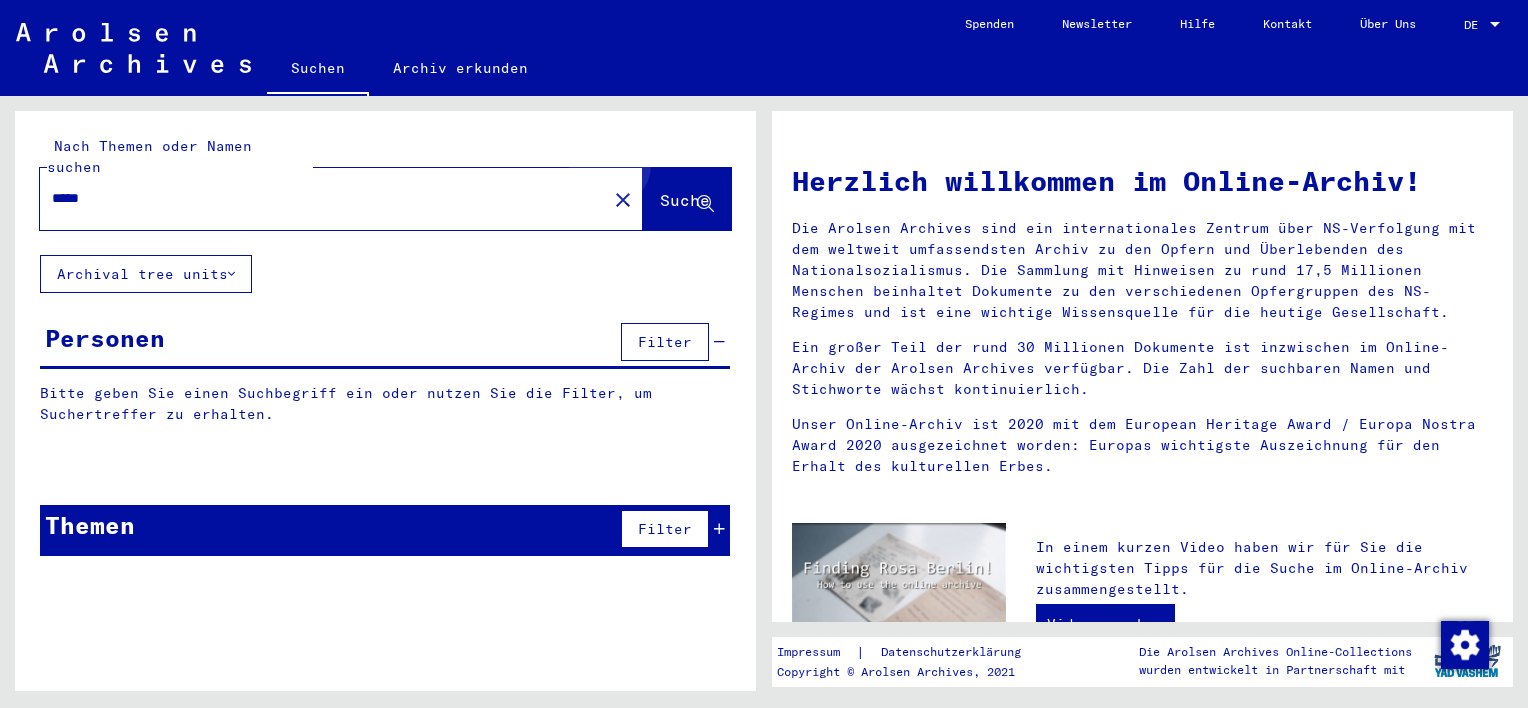 click on "Suche" 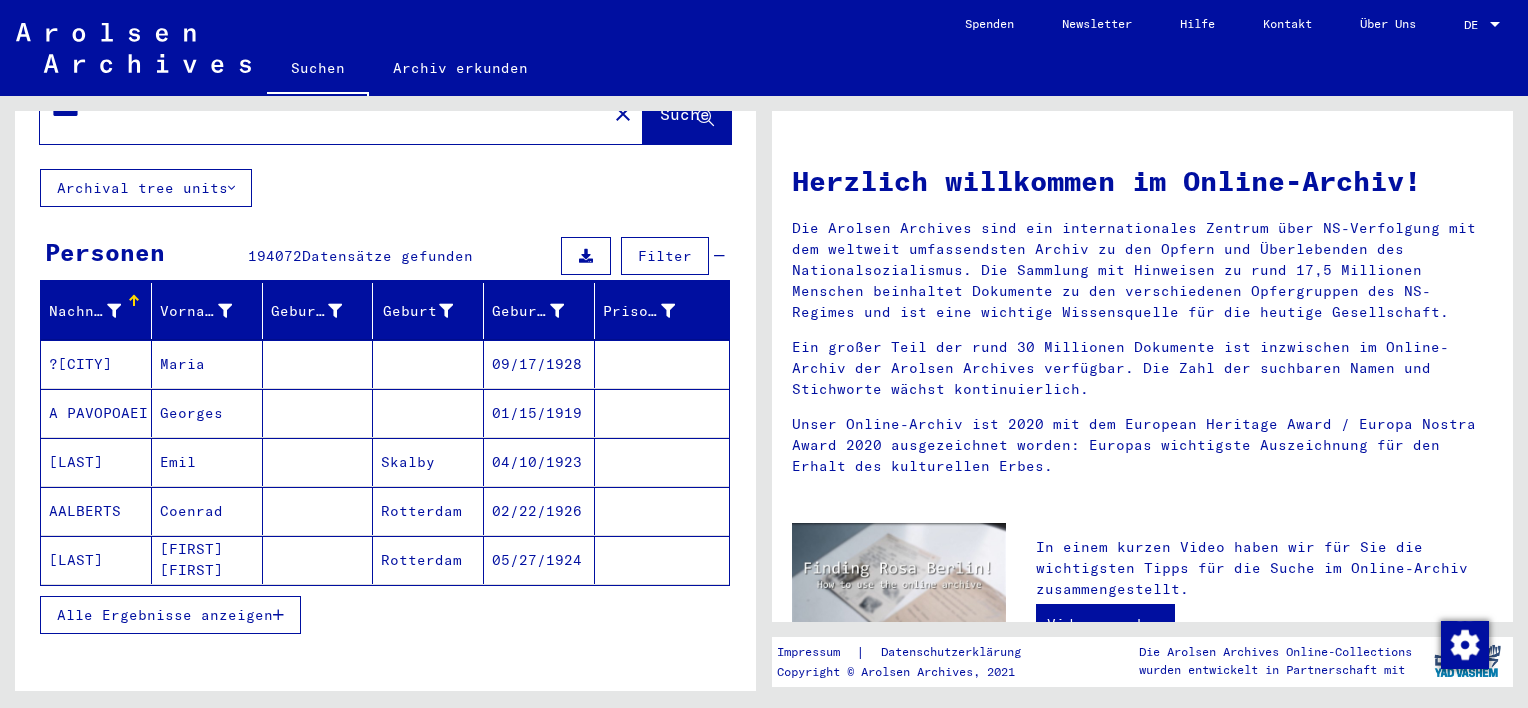 scroll, scrollTop: 184, scrollLeft: 0, axis: vertical 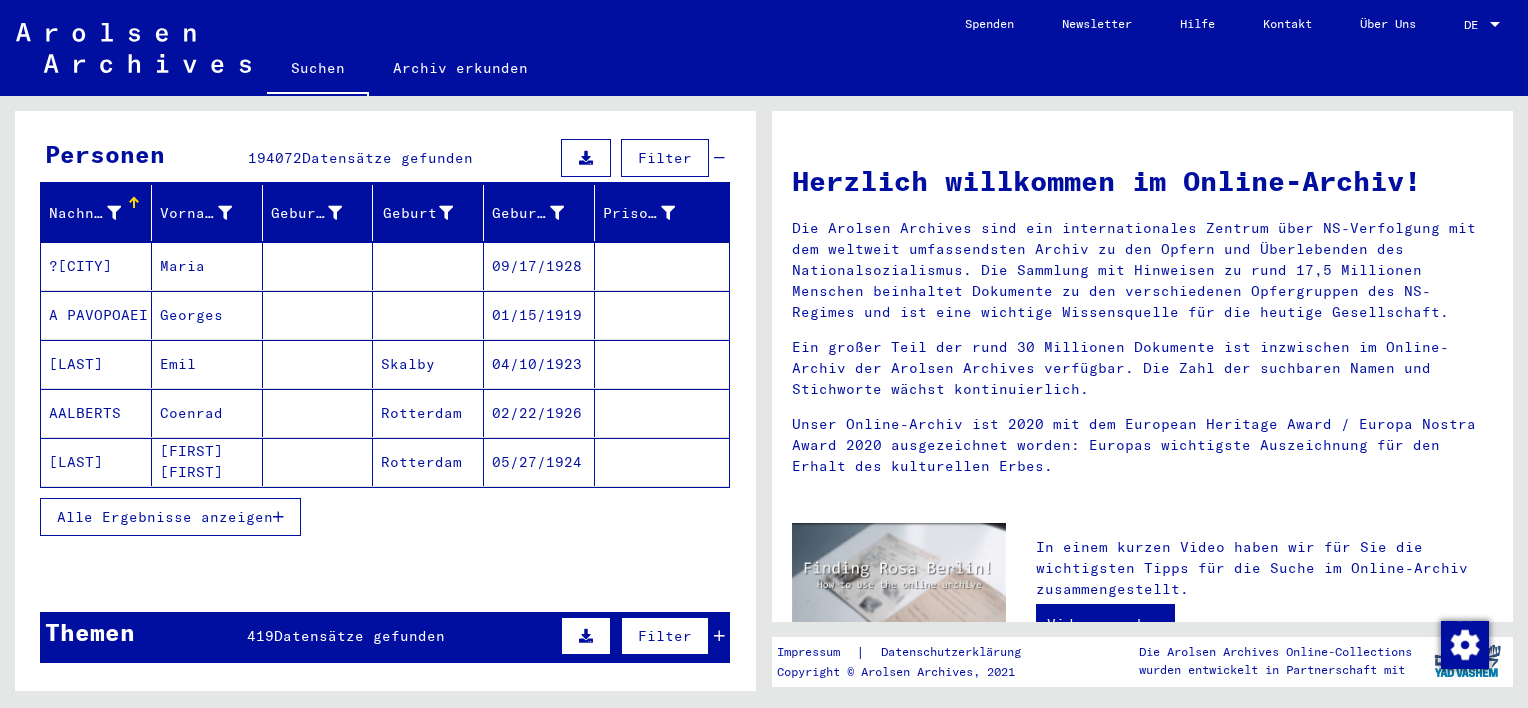 click on "Alle Ergebnisse anzeigen" at bounding box center [165, 517] 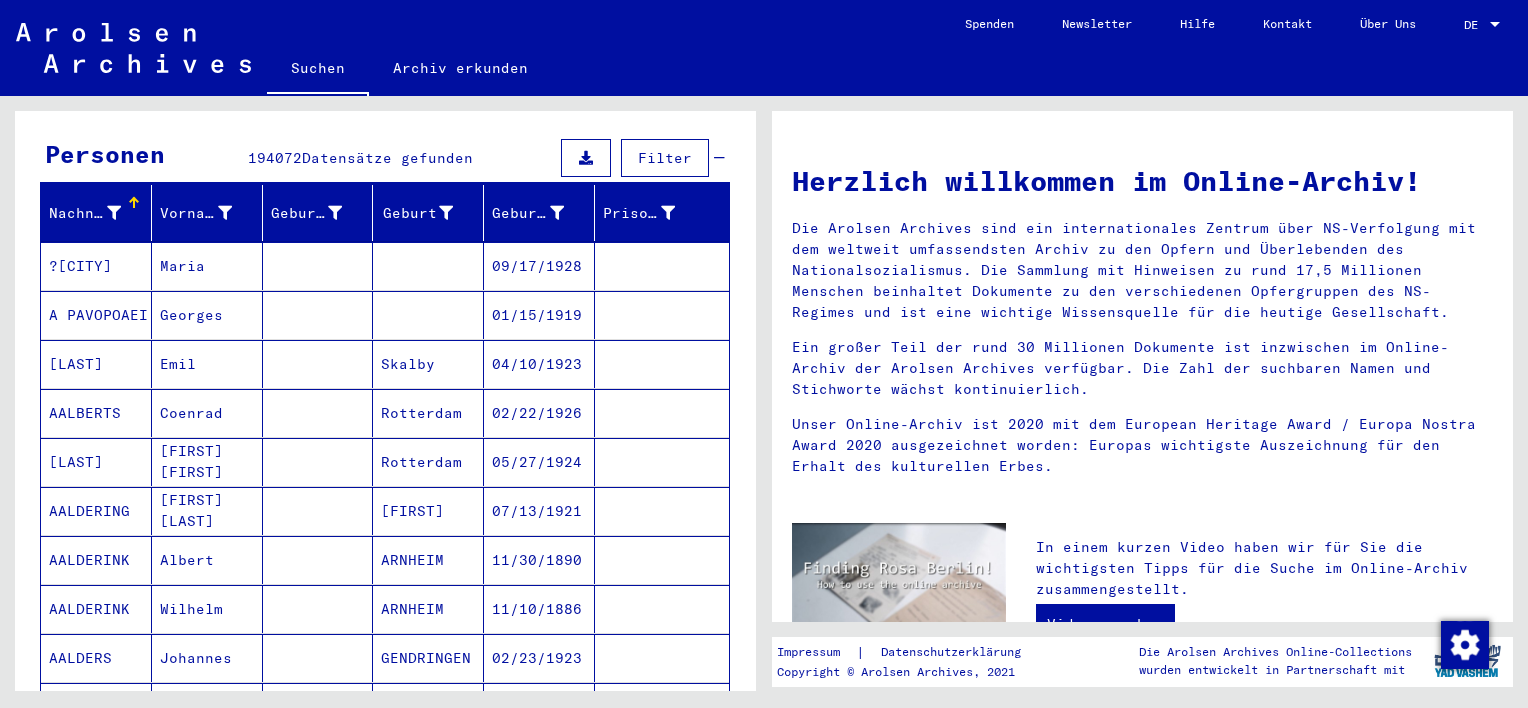 drag, startPoint x: 759, startPoint y: 273, endPoint x: 763, endPoint y: 304, distance: 31.257 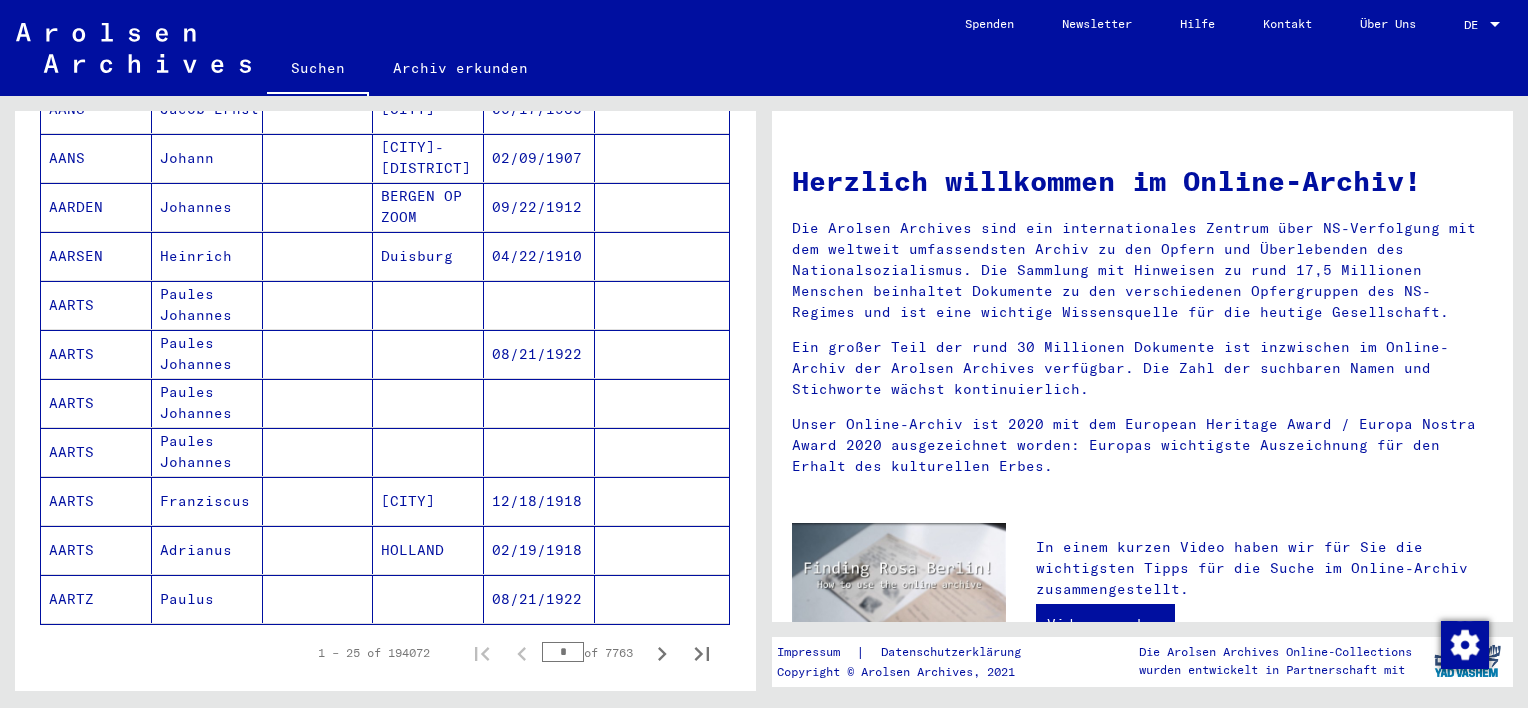 scroll, scrollTop: 0, scrollLeft: 0, axis: both 